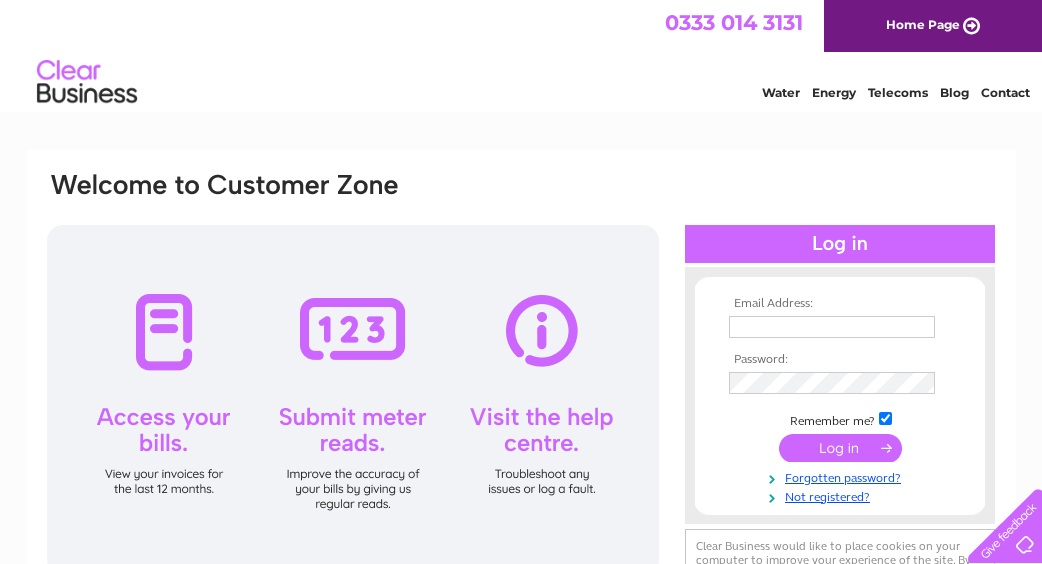 scroll, scrollTop: 0, scrollLeft: 0, axis: both 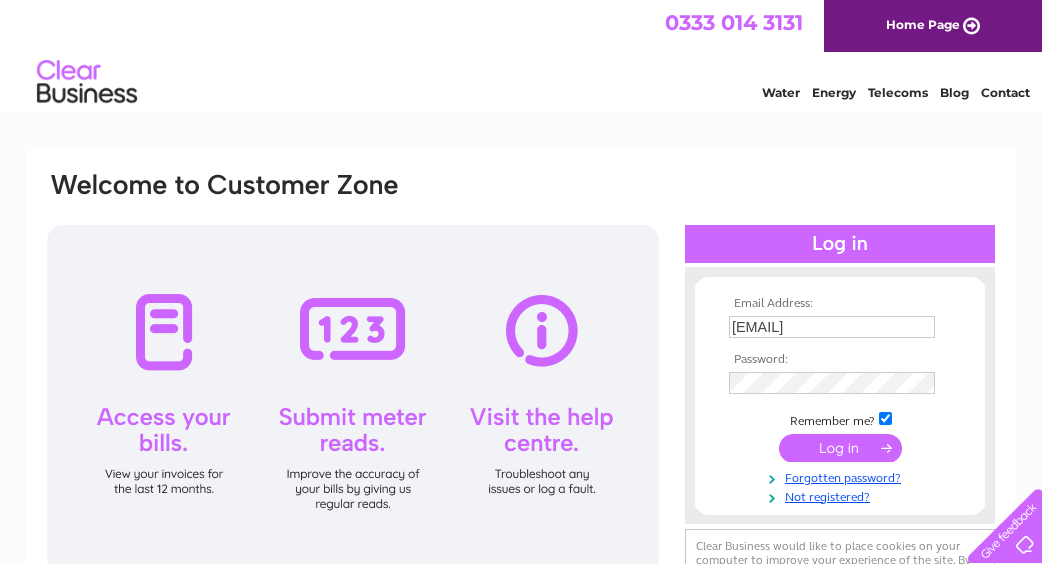 click at bounding box center [840, 448] 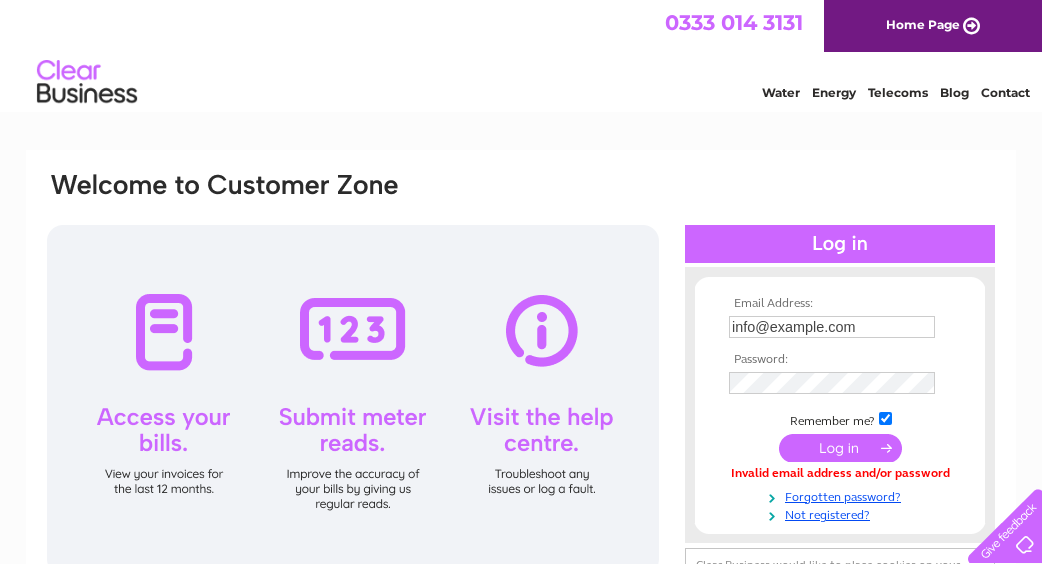 scroll, scrollTop: 0, scrollLeft: 0, axis: both 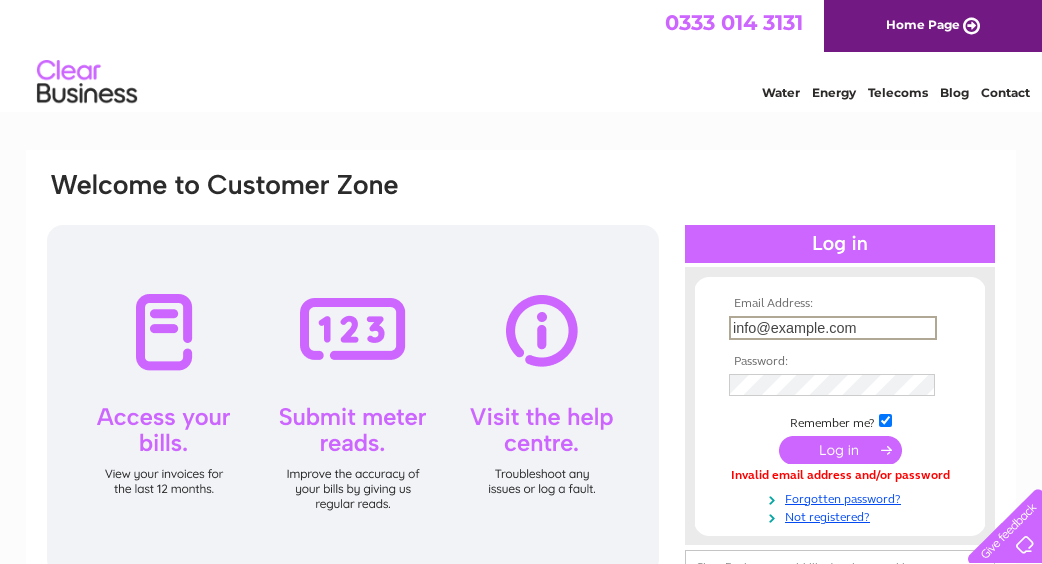 drag, startPoint x: 780, startPoint y: 325, endPoint x: 786, endPoint y: 339, distance: 15.231546 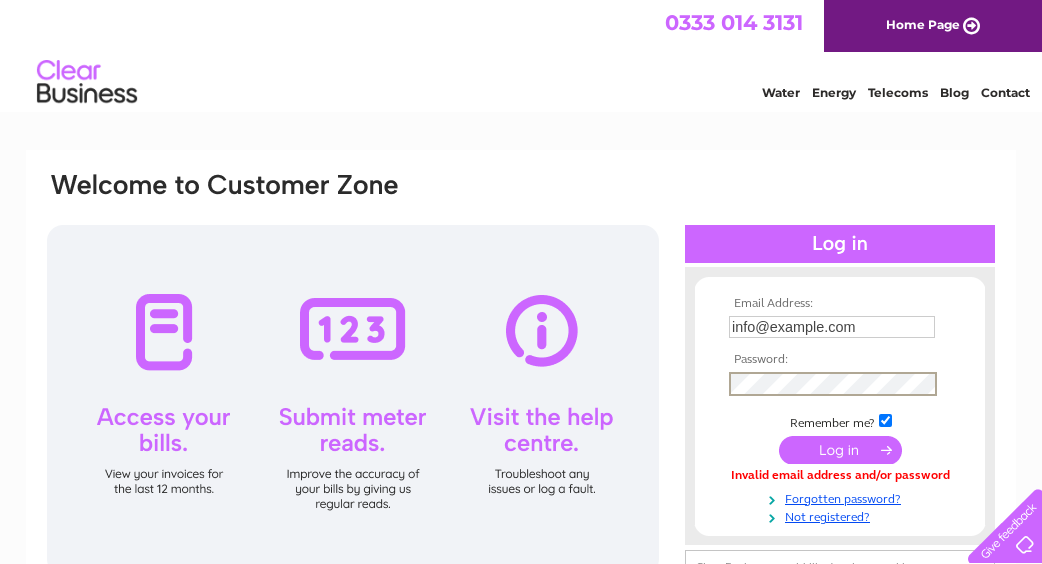 click on "[EMAIL]" at bounding box center (832, 327) 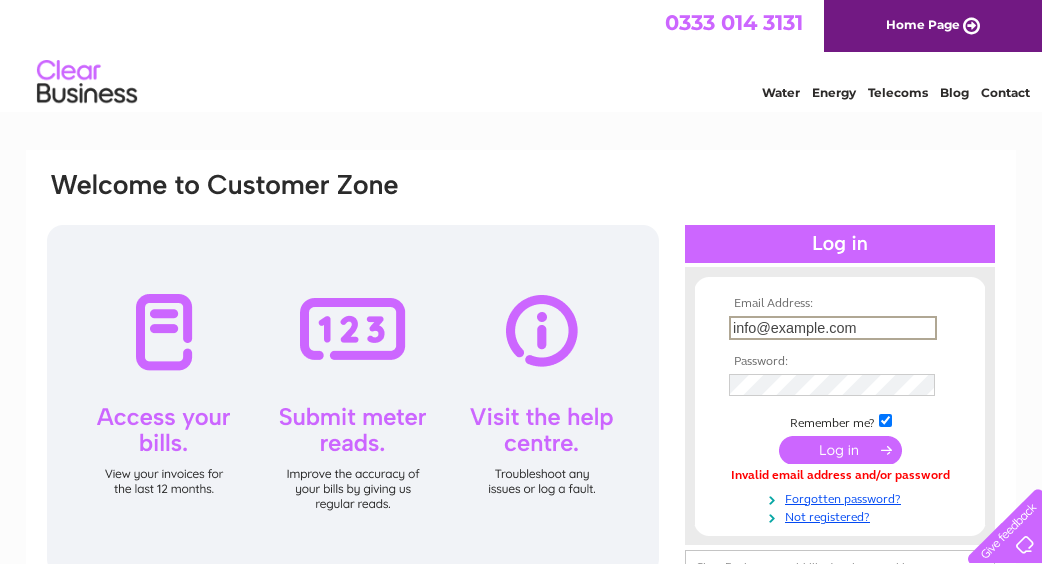 click on "[EMAIL]" at bounding box center (833, 328) 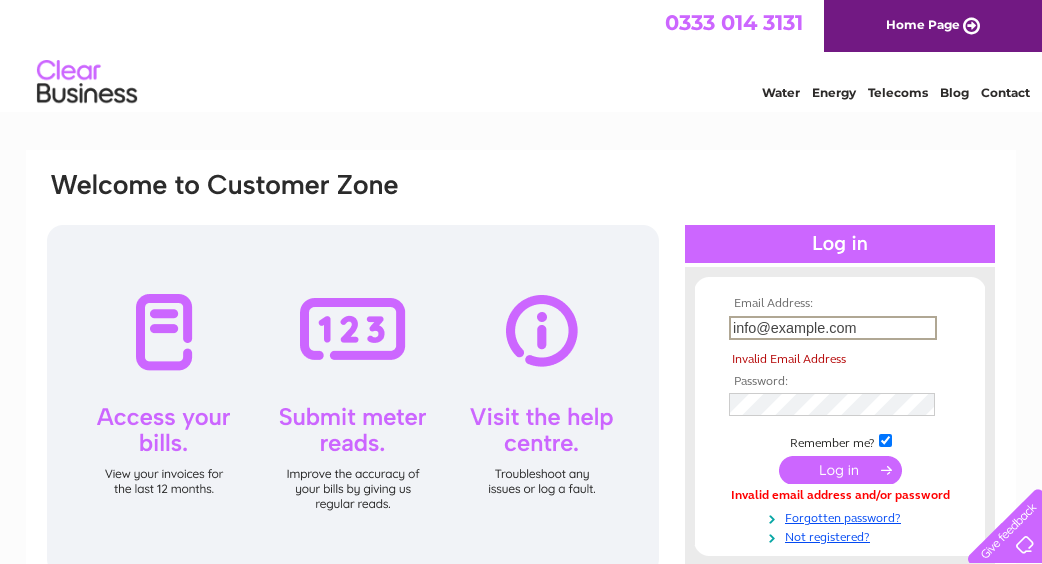type on "info@makebelieveevents.co.uk" 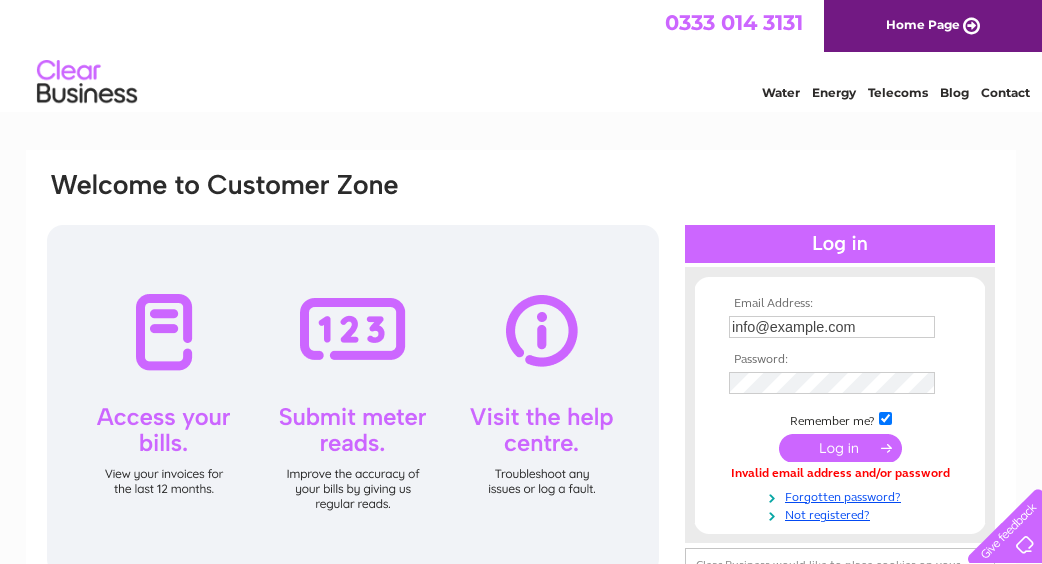 click at bounding box center (840, 448) 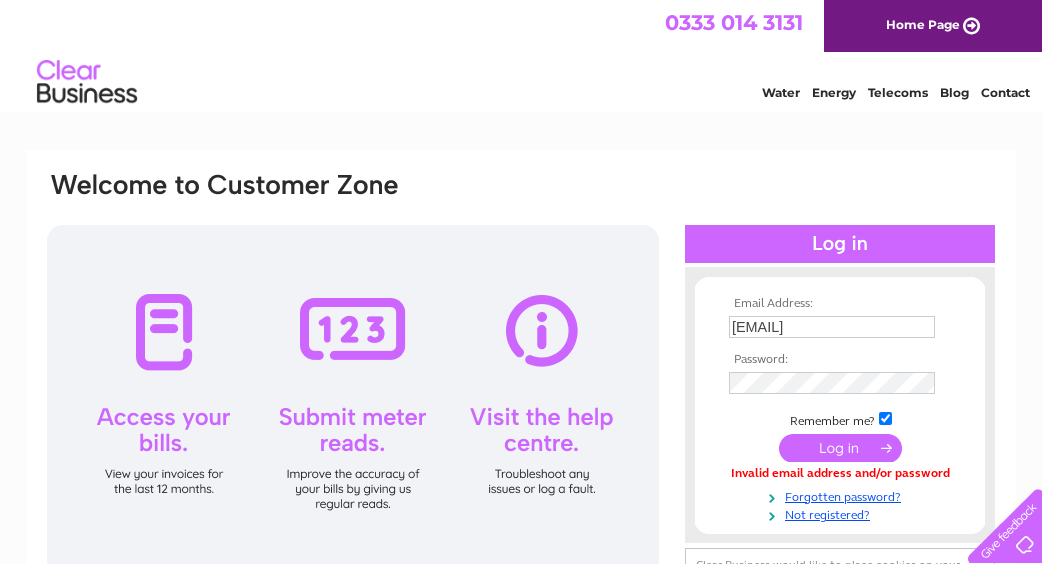 scroll, scrollTop: 0, scrollLeft: 0, axis: both 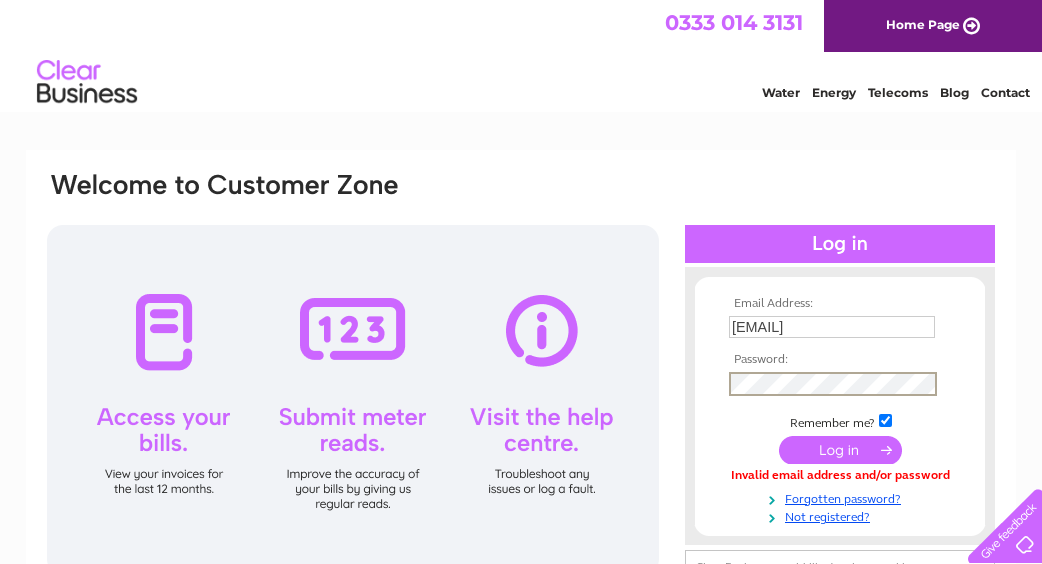 click at bounding box center (840, 450) 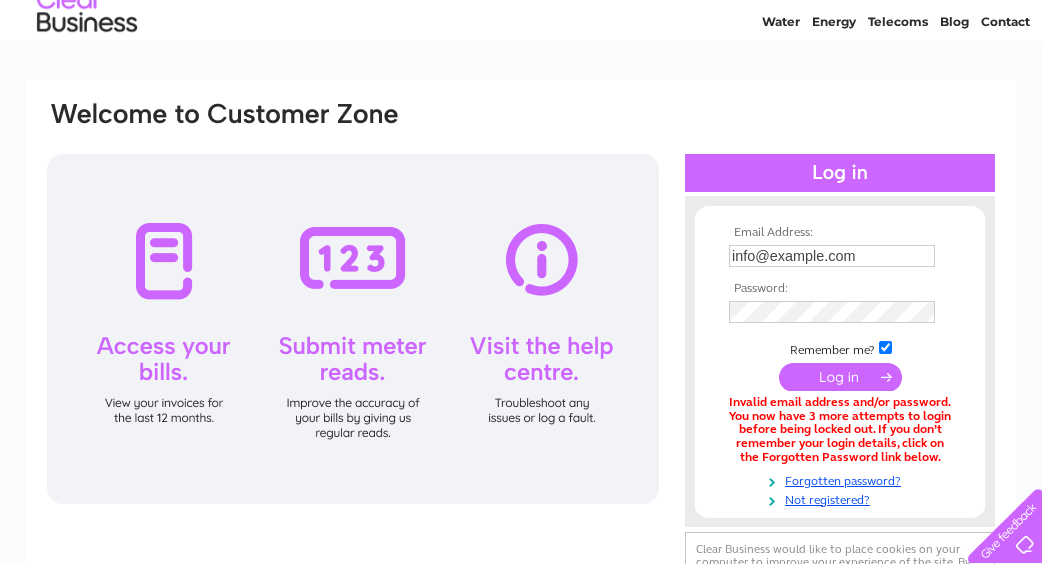 scroll, scrollTop: 117, scrollLeft: 0, axis: vertical 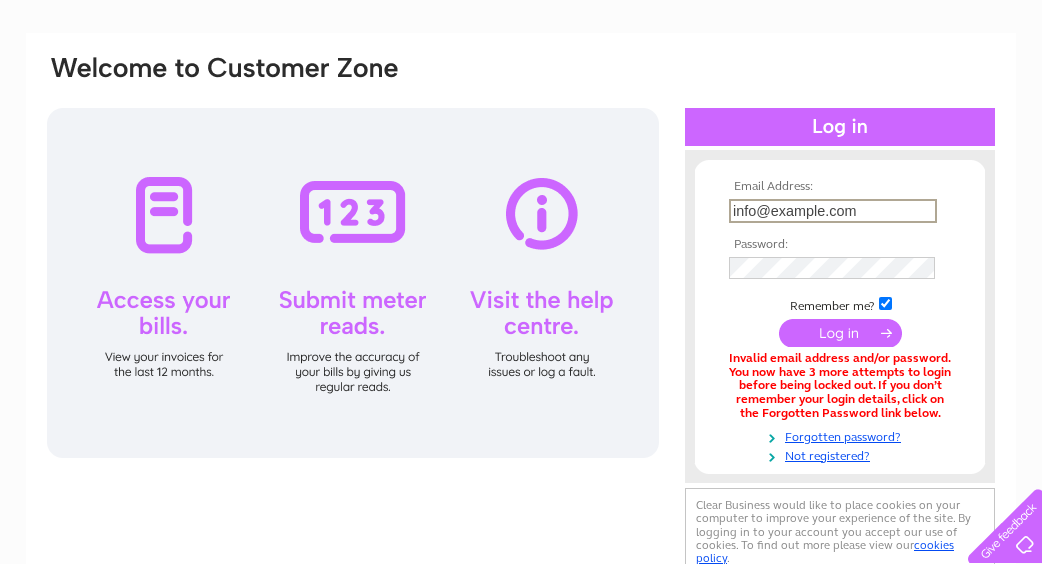 click on "info@makebelieveevents.co.uk" at bounding box center (833, 211) 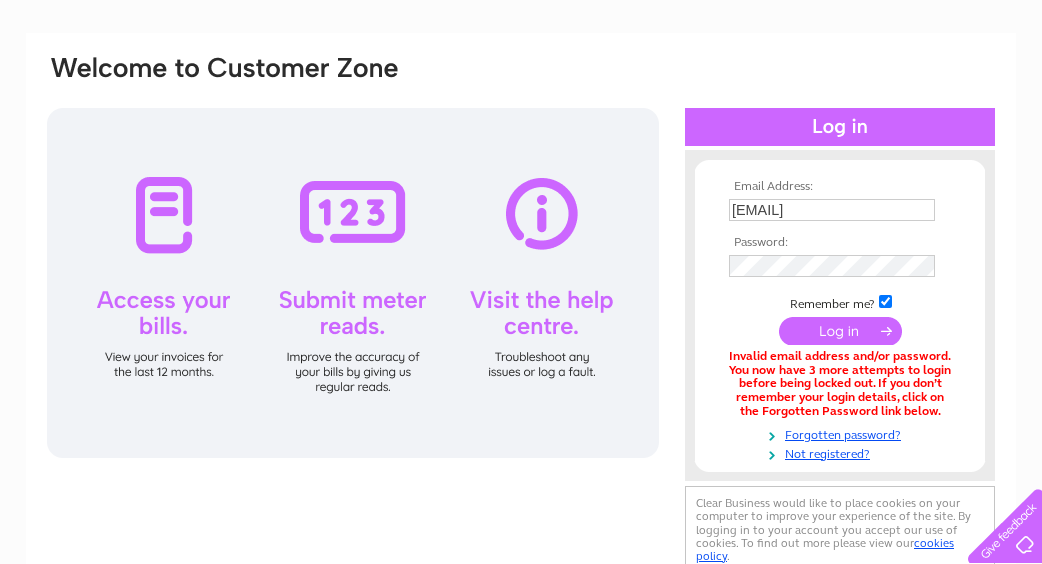 click at bounding box center (840, 266) 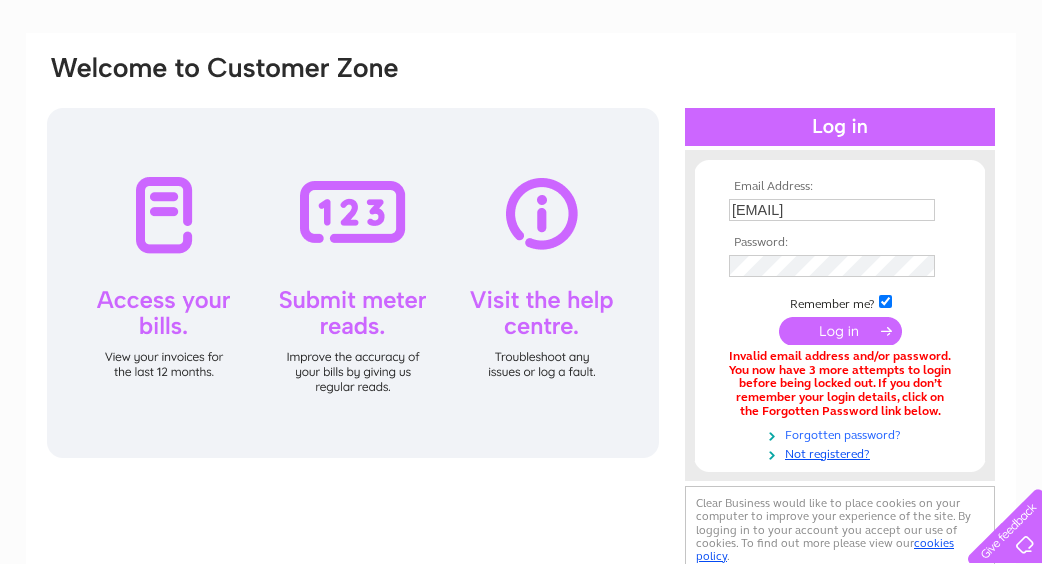 click on "Forgotten password?" at bounding box center [842, 433] 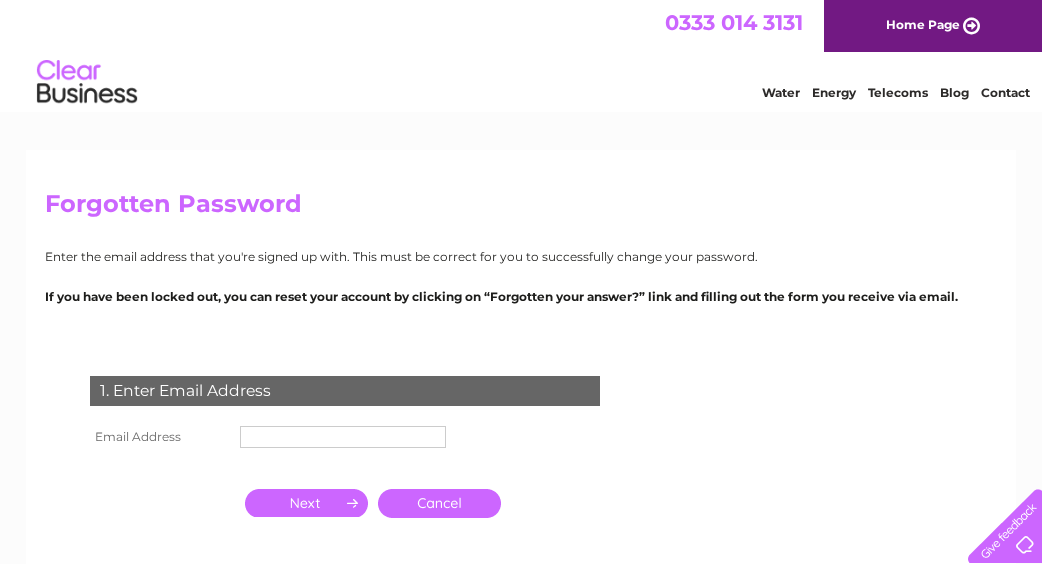 scroll, scrollTop: 0, scrollLeft: 0, axis: both 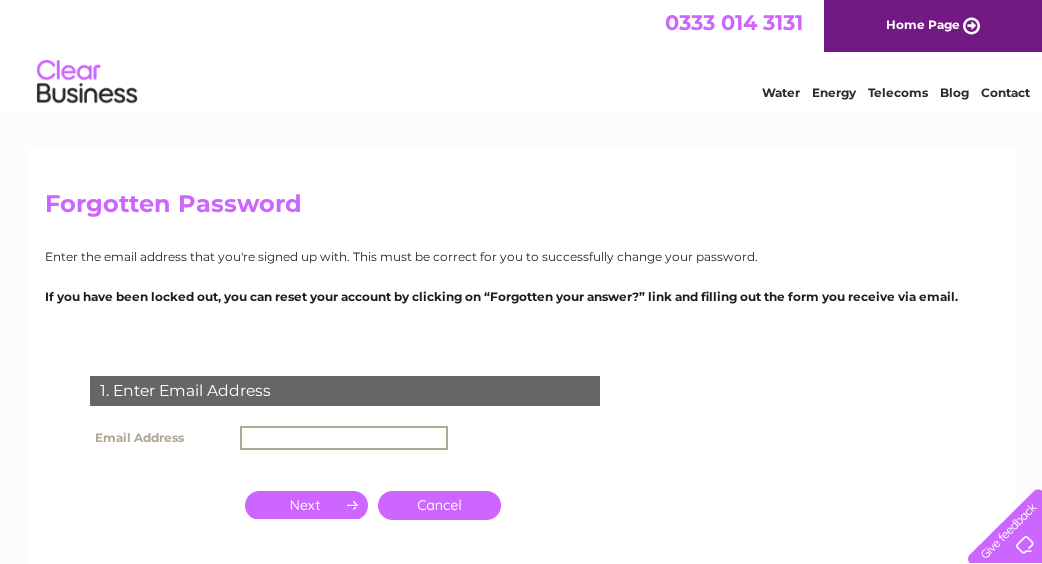 type on "[EMAIL]" 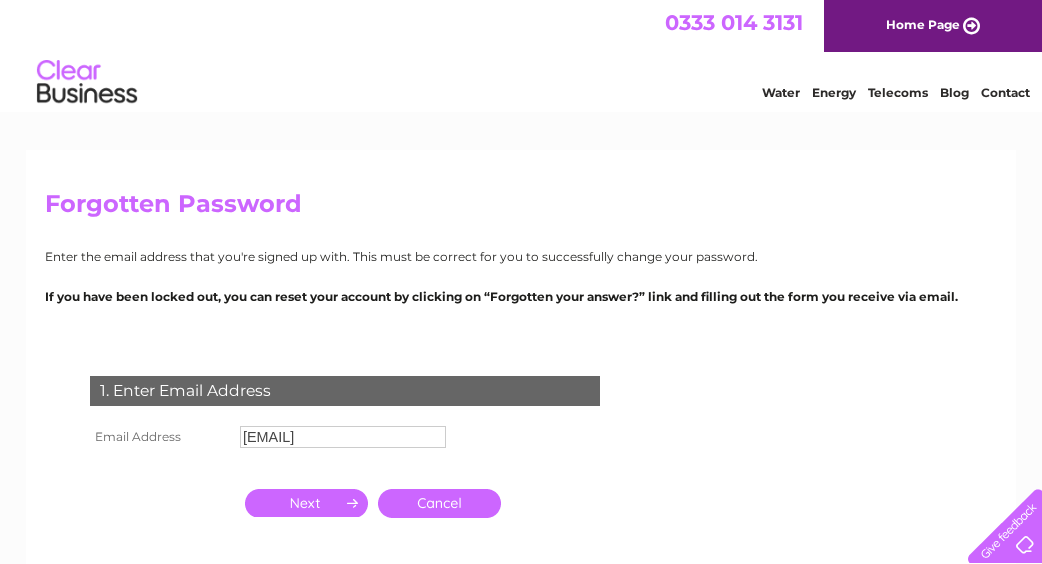 click at bounding box center (306, 503) 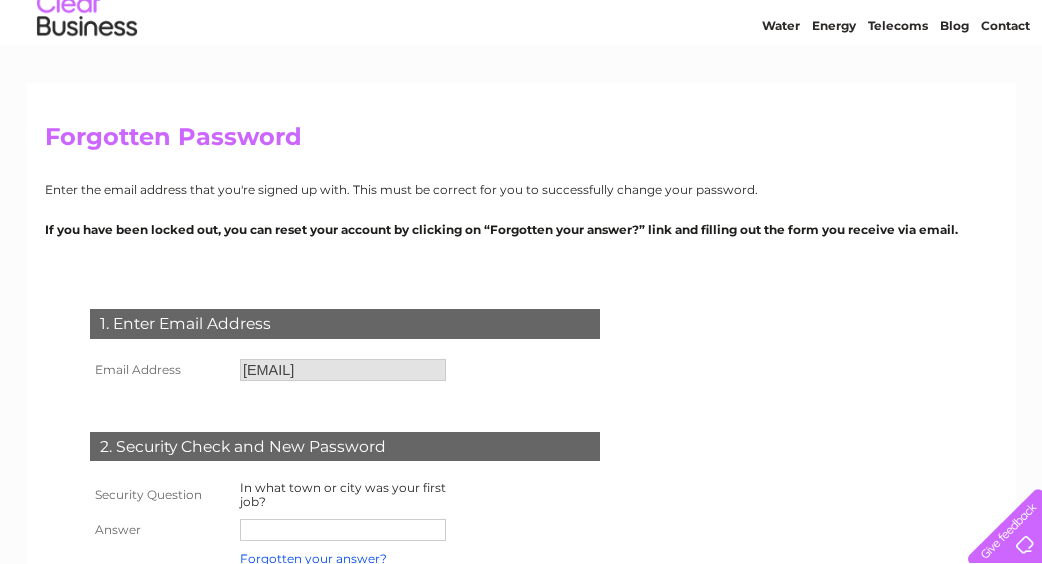 scroll, scrollTop: 171, scrollLeft: 0, axis: vertical 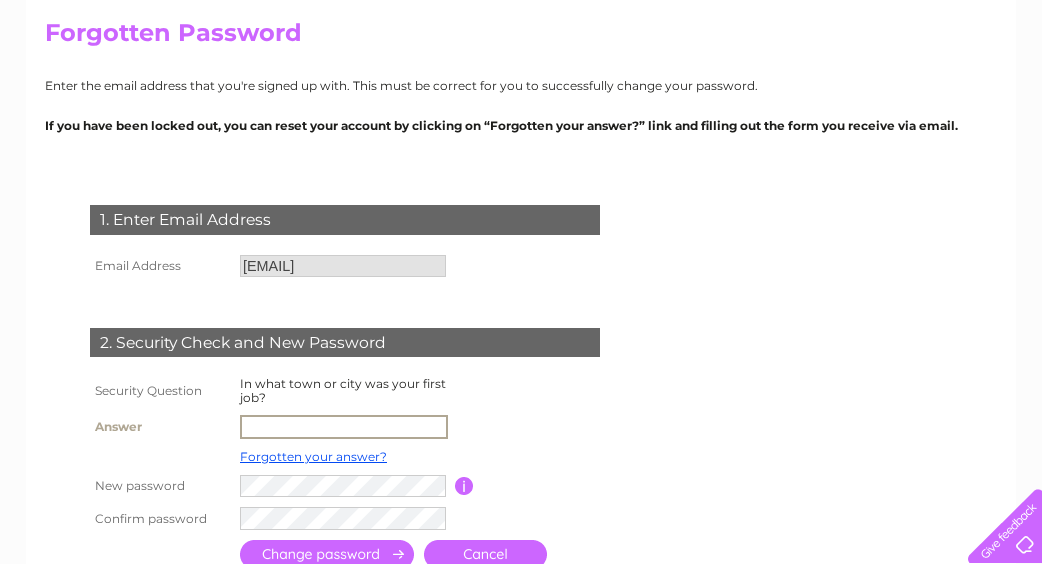 click at bounding box center (344, 427) 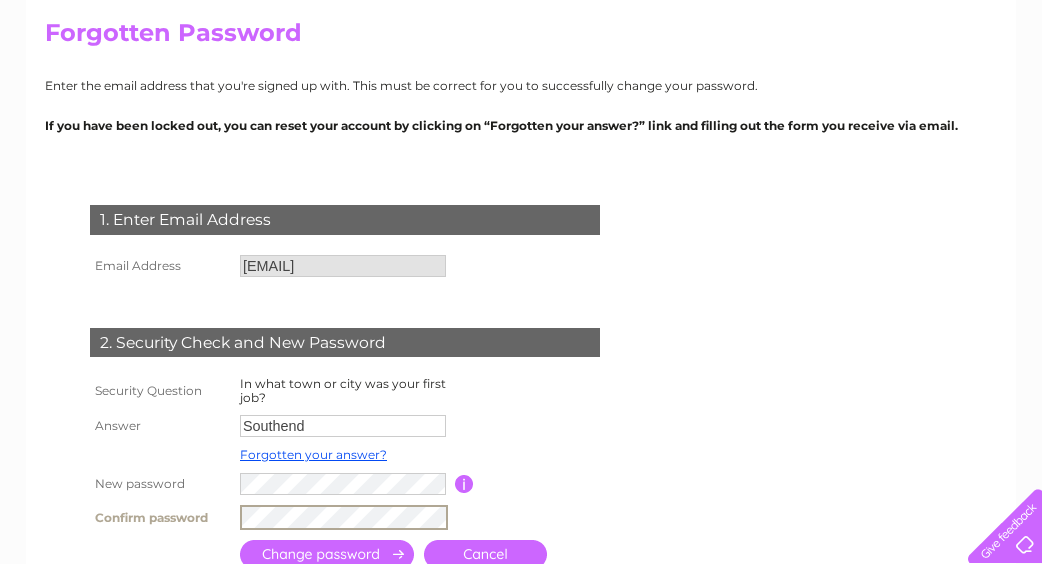 click at bounding box center (327, 554) 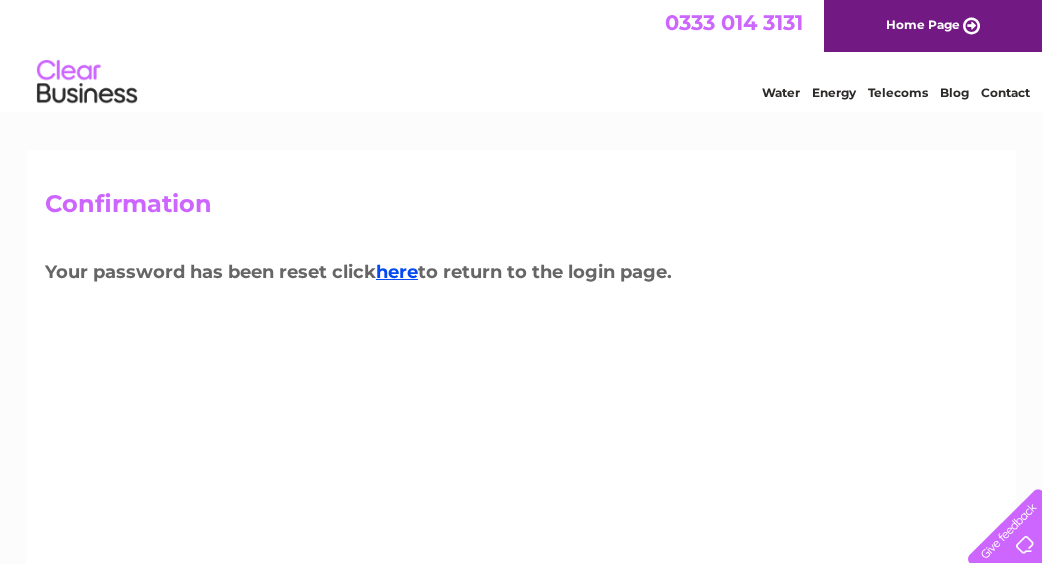 scroll, scrollTop: 7, scrollLeft: 0, axis: vertical 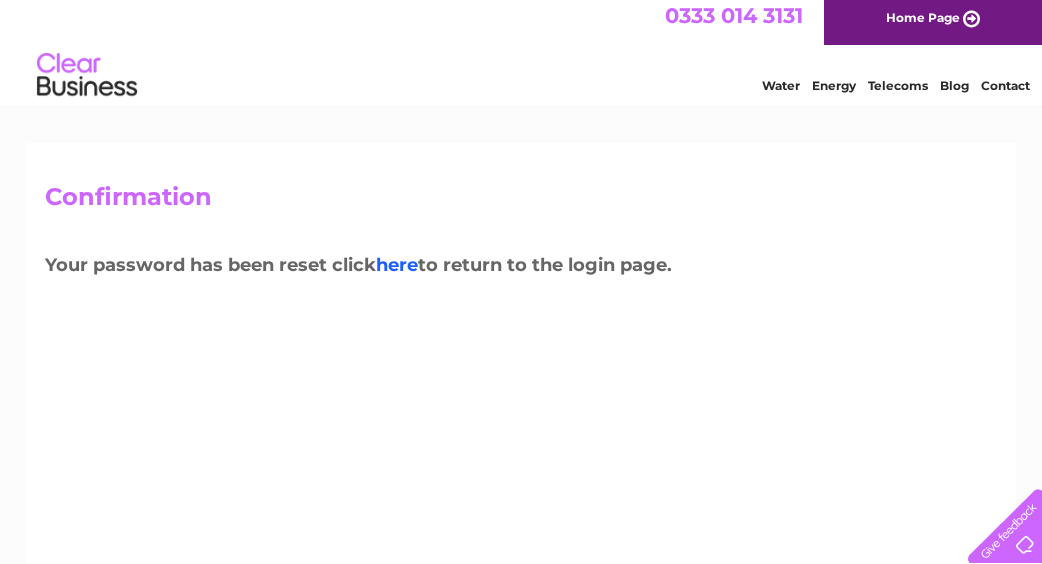click on "here" at bounding box center [397, 265] 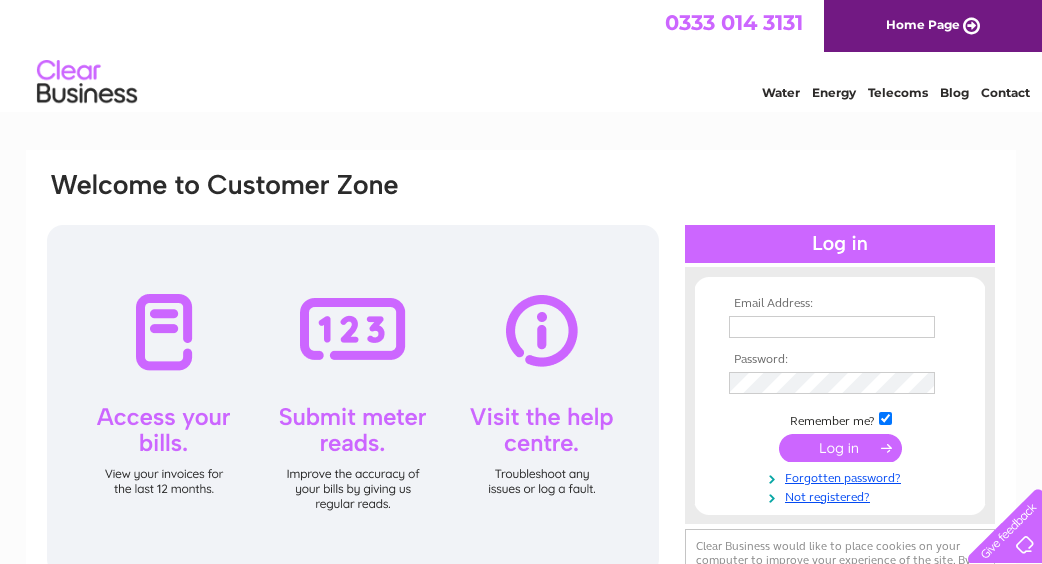 scroll, scrollTop: 0, scrollLeft: 0, axis: both 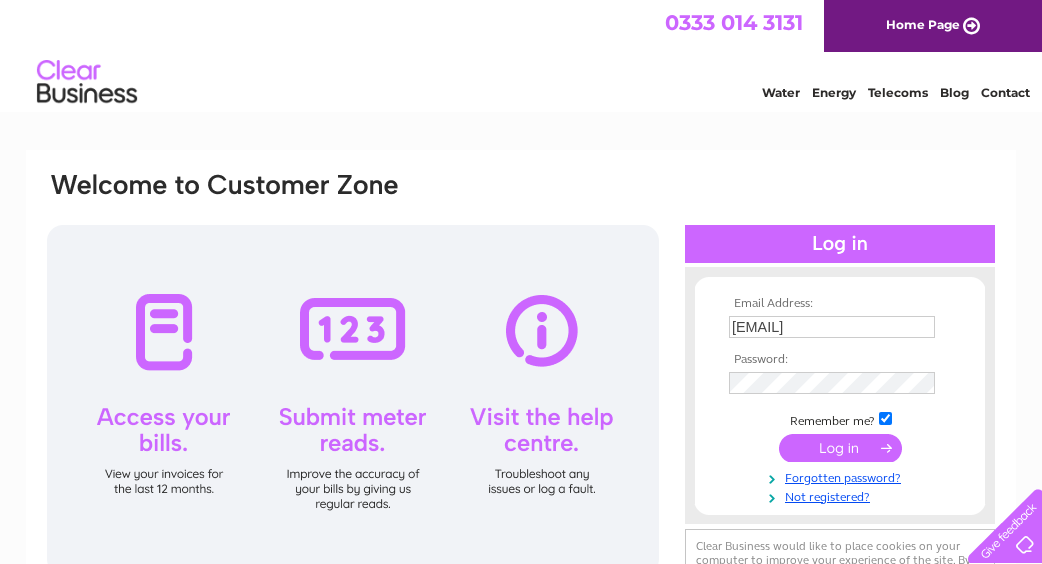 click at bounding box center (840, 448) 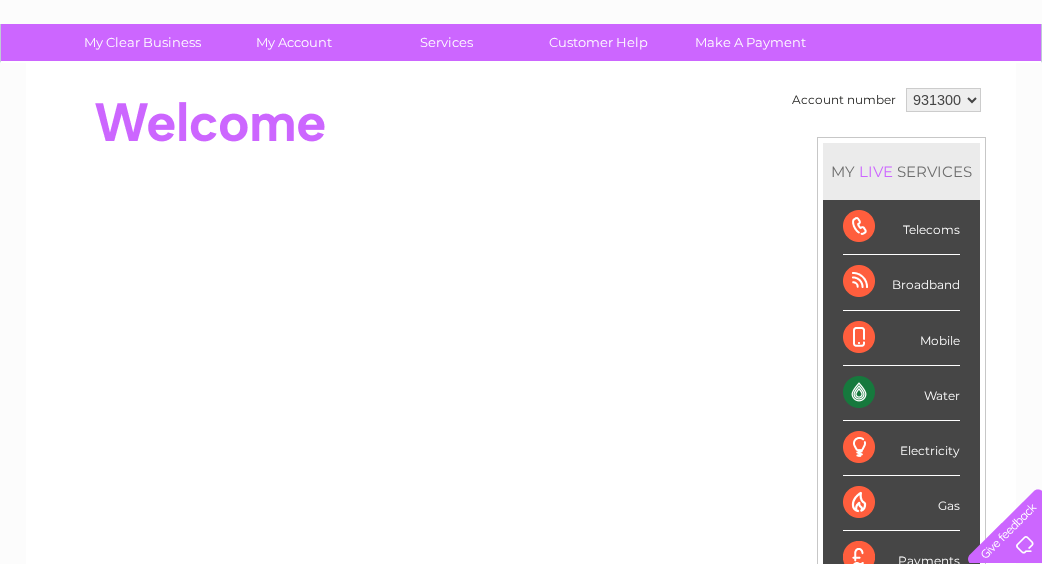 scroll, scrollTop: 135, scrollLeft: 0, axis: vertical 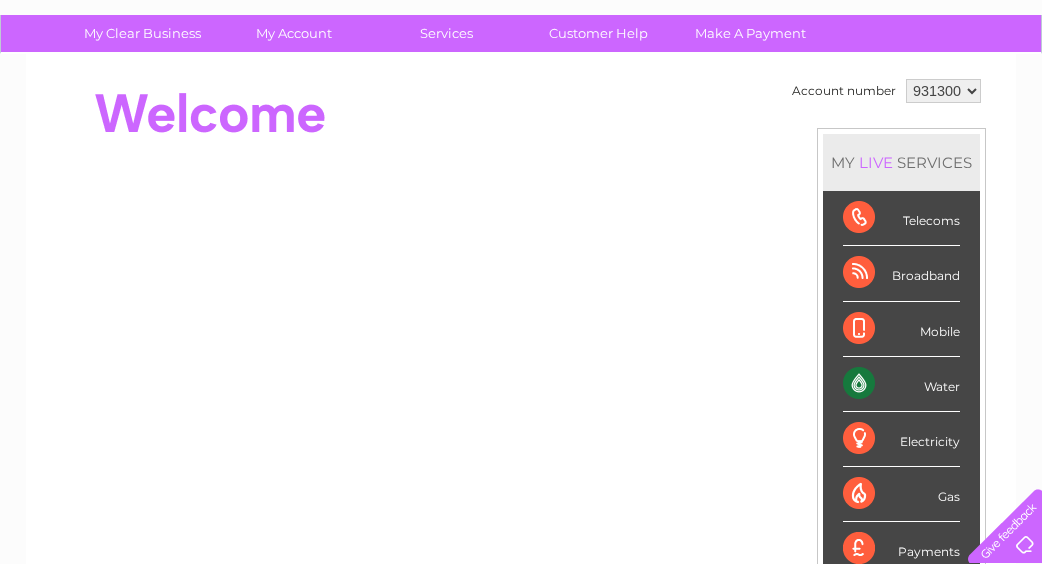 click on "Water" at bounding box center [901, 384] 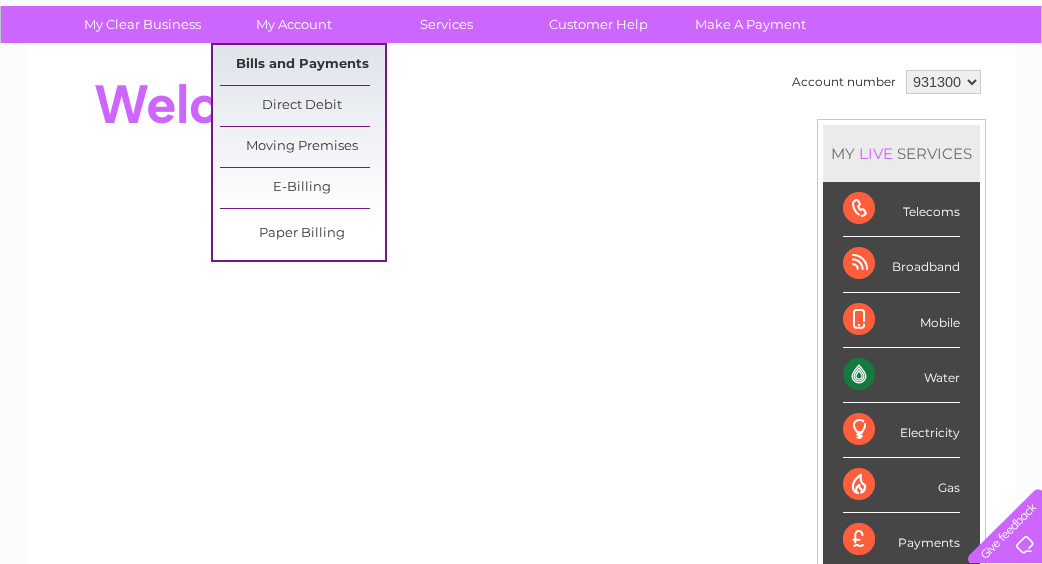 click on "Bills and Payments" at bounding box center [302, 65] 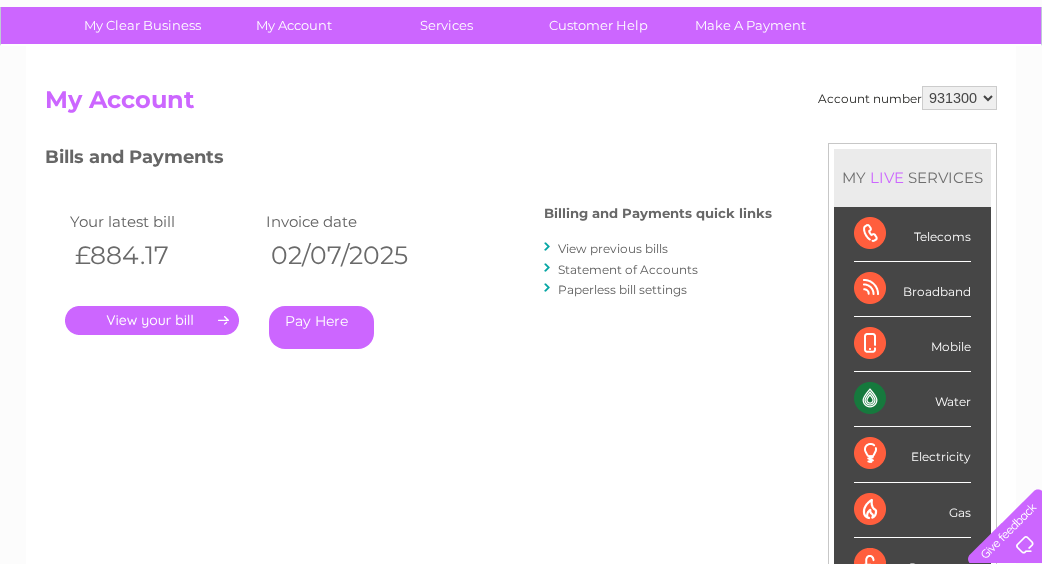 scroll, scrollTop: 59, scrollLeft: 0, axis: vertical 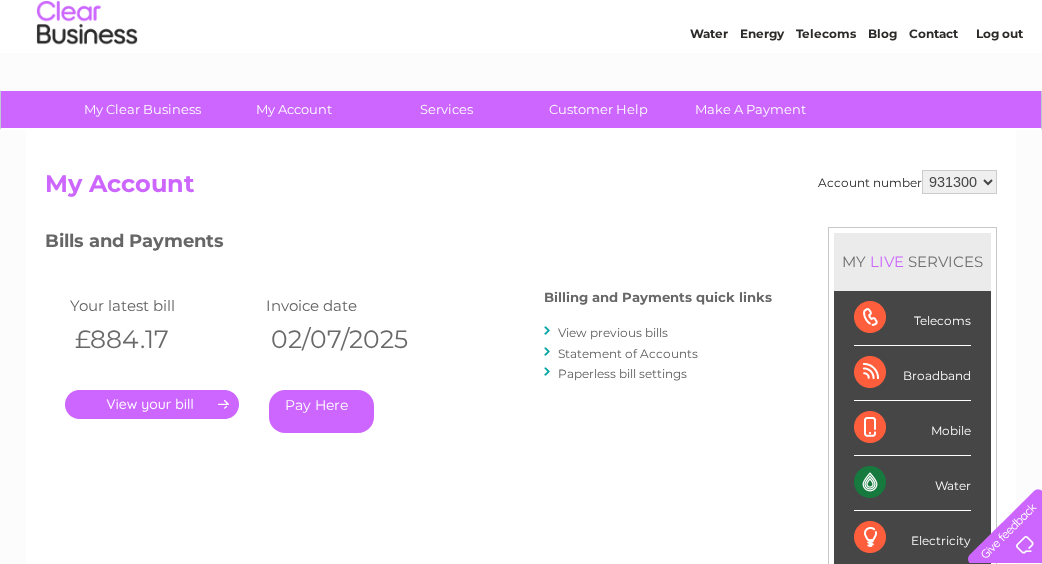 click on "." at bounding box center [152, 404] 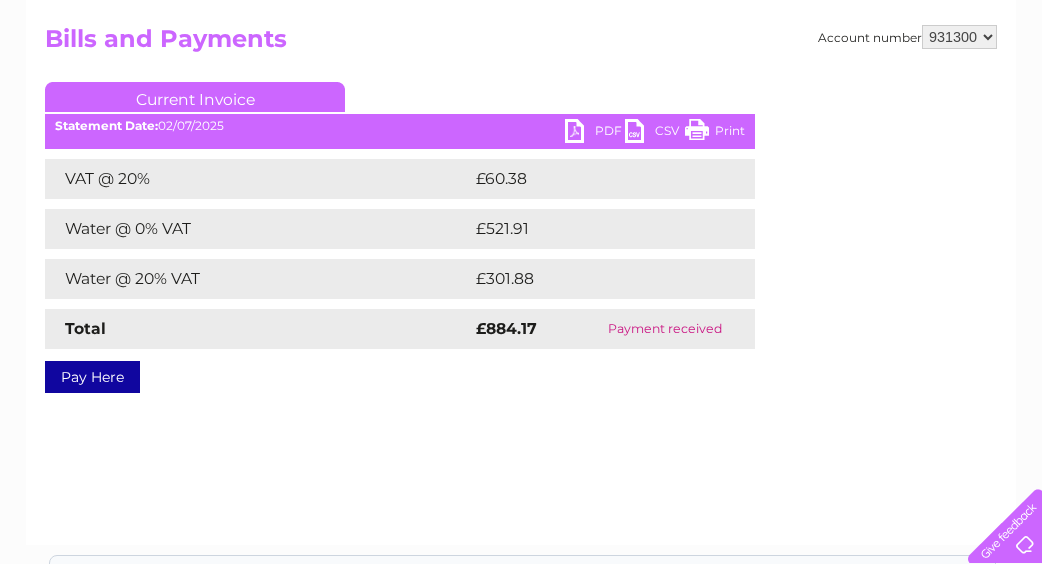 scroll, scrollTop: 124, scrollLeft: 0, axis: vertical 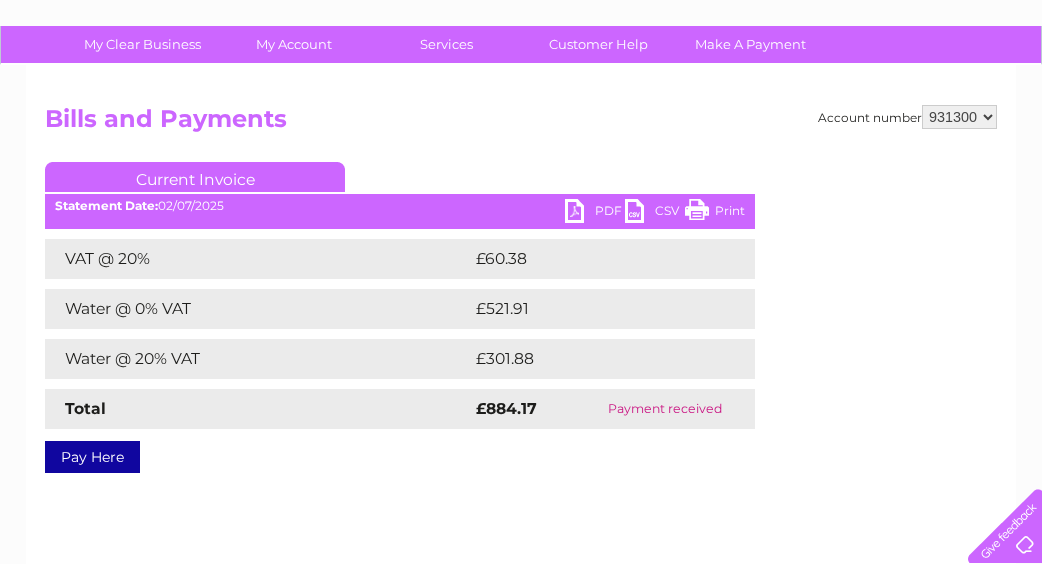 click on "PDF" at bounding box center (595, 213) 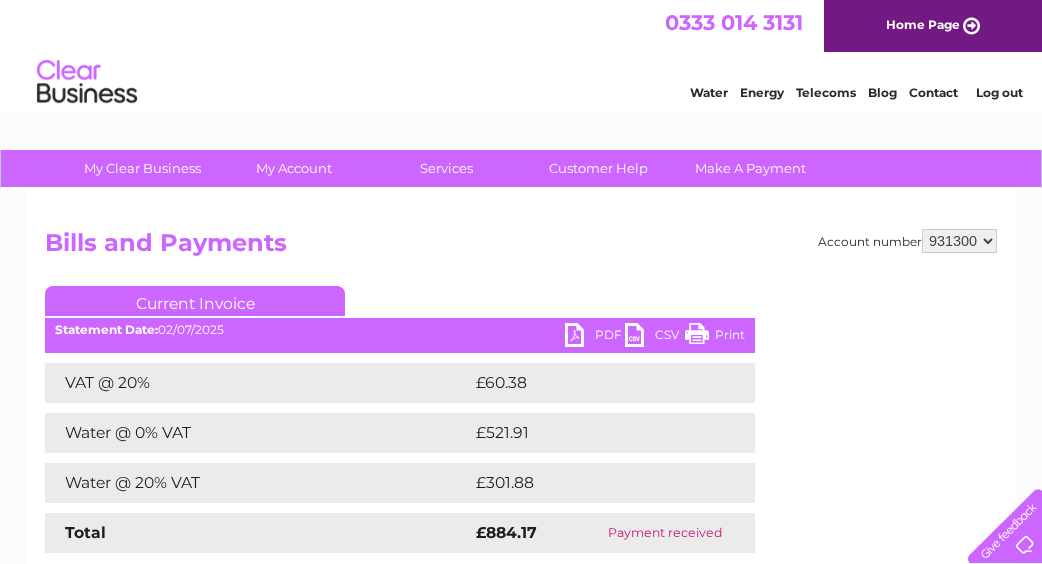 click on "Log out" at bounding box center (999, 92) 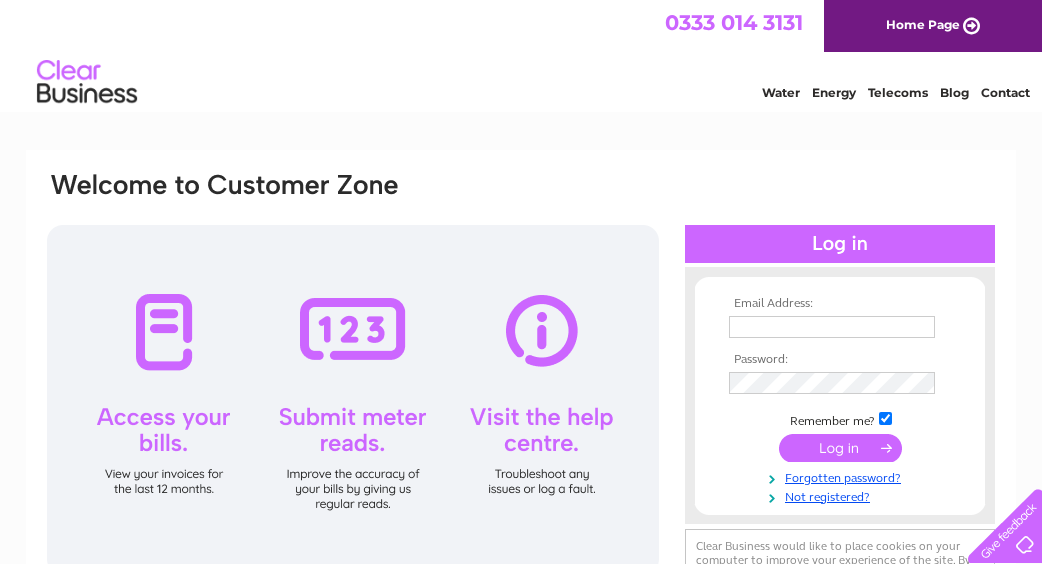 scroll, scrollTop: 0, scrollLeft: 0, axis: both 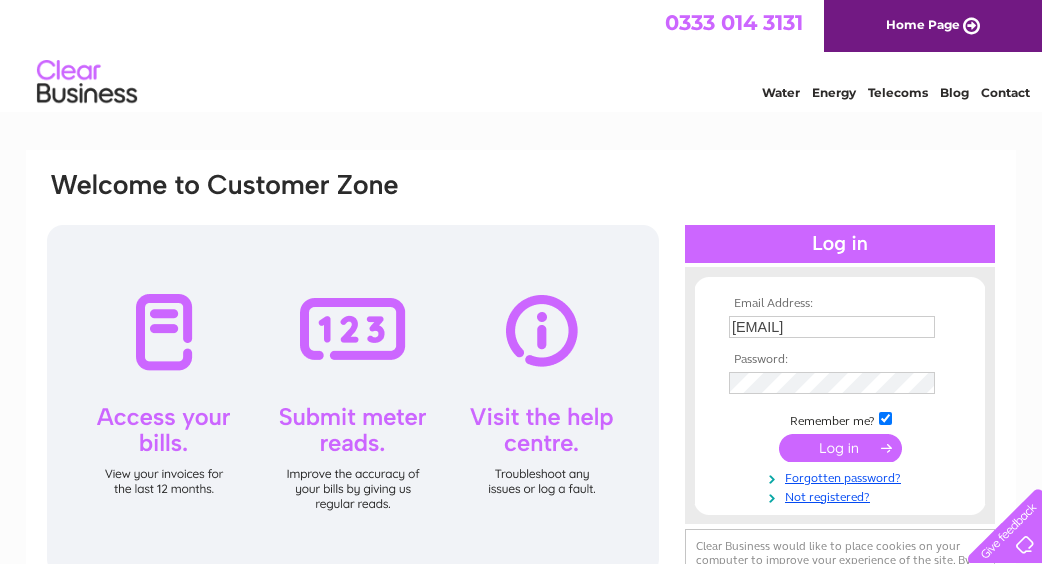 click on "heatherspurling@gmail.com" at bounding box center [832, 327] 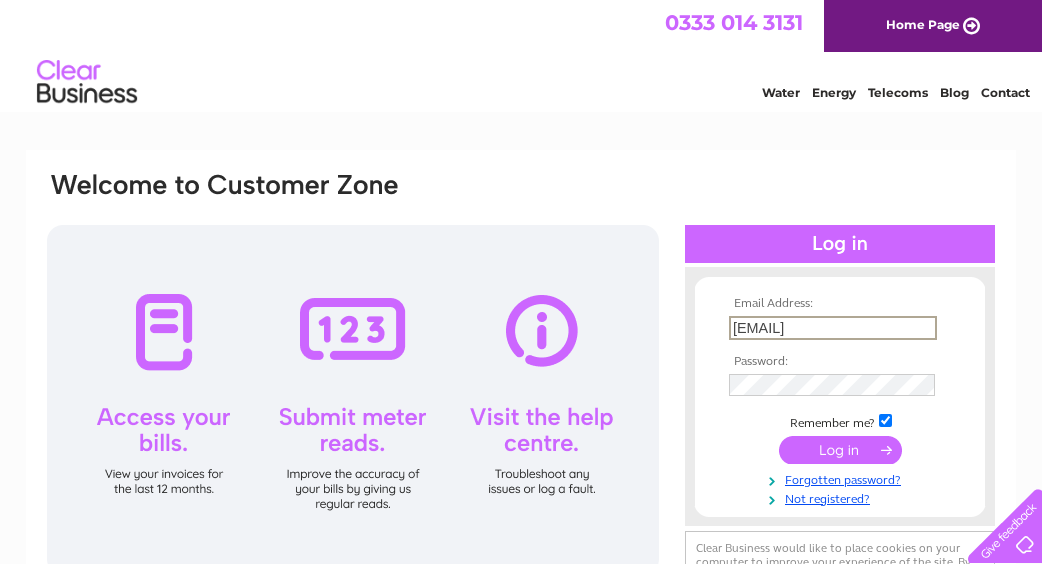 click on "heatherspurling@gmail.com" at bounding box center (833, 328) 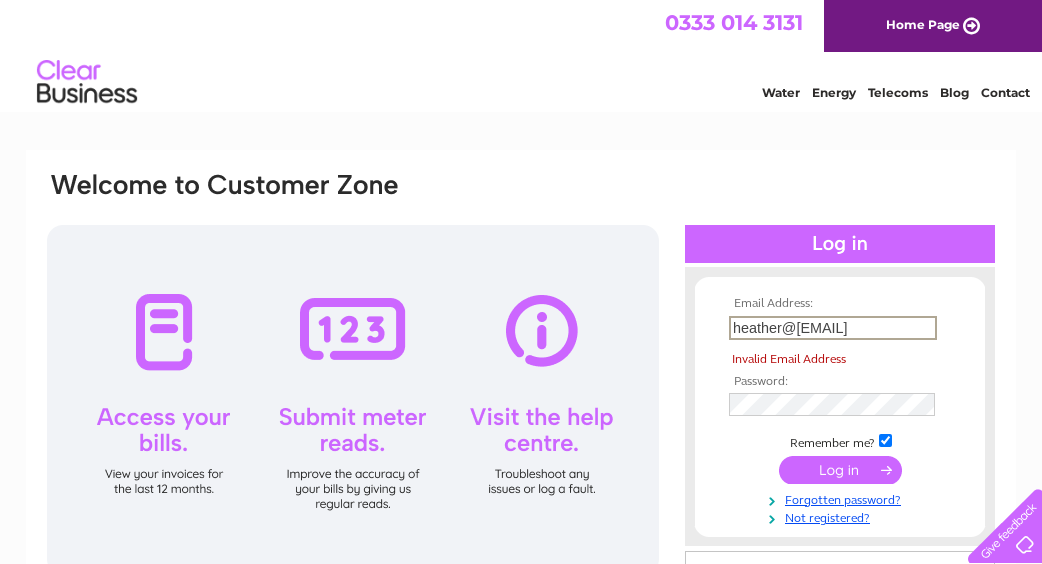 type on "heather@makebelieveevents.co.uk" 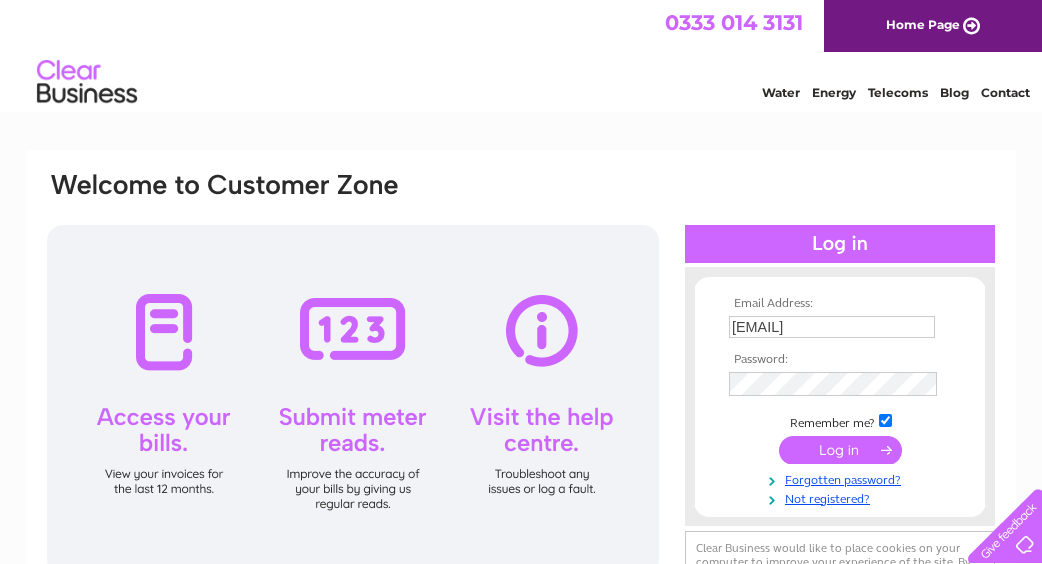 click at bounding box center [840, 450] 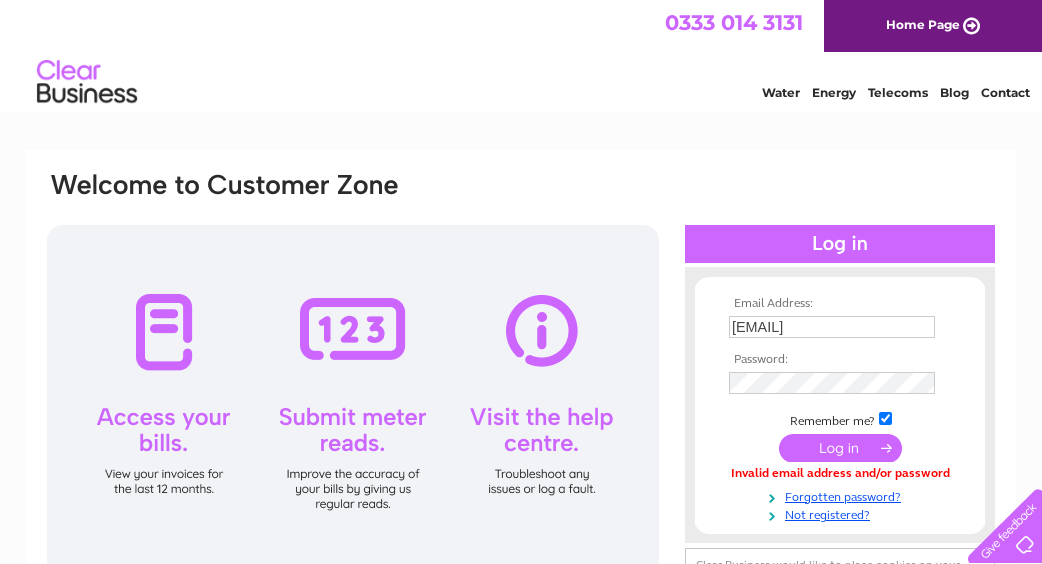 scroll, scrollTop: 0, scrollLeft: 0, axis: both 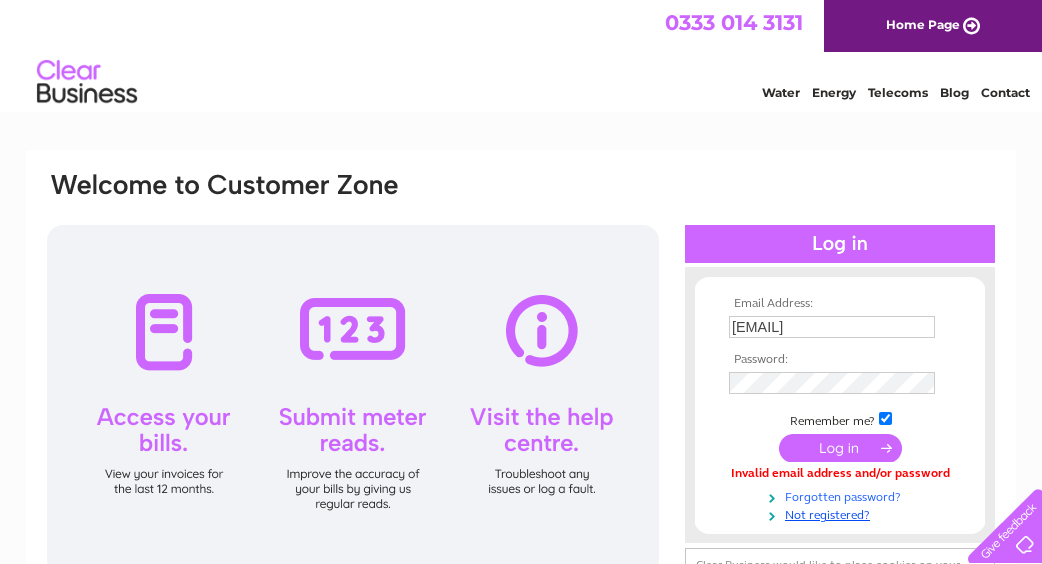 click on "Forgotten password?" at bounding box center (842, 495) 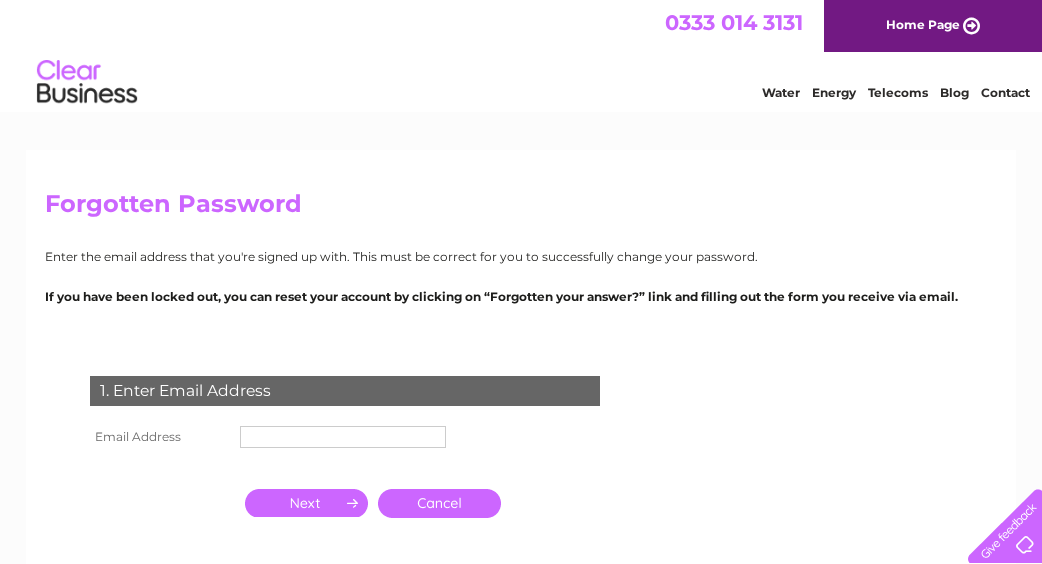 scroll, scrollTop: 0, scrollLeft: 0, axis: both 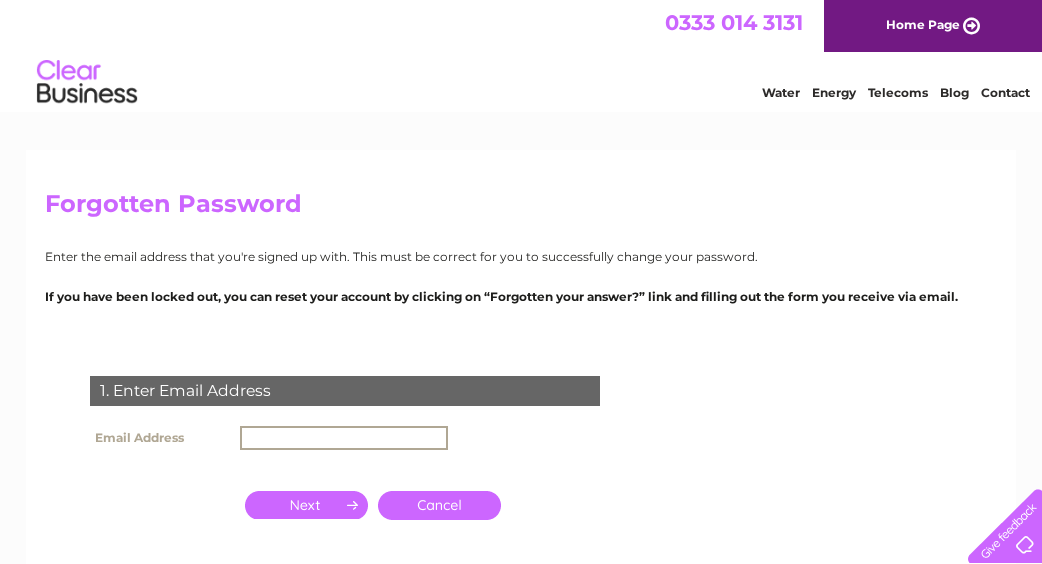 click at bounding box center [344, 438] 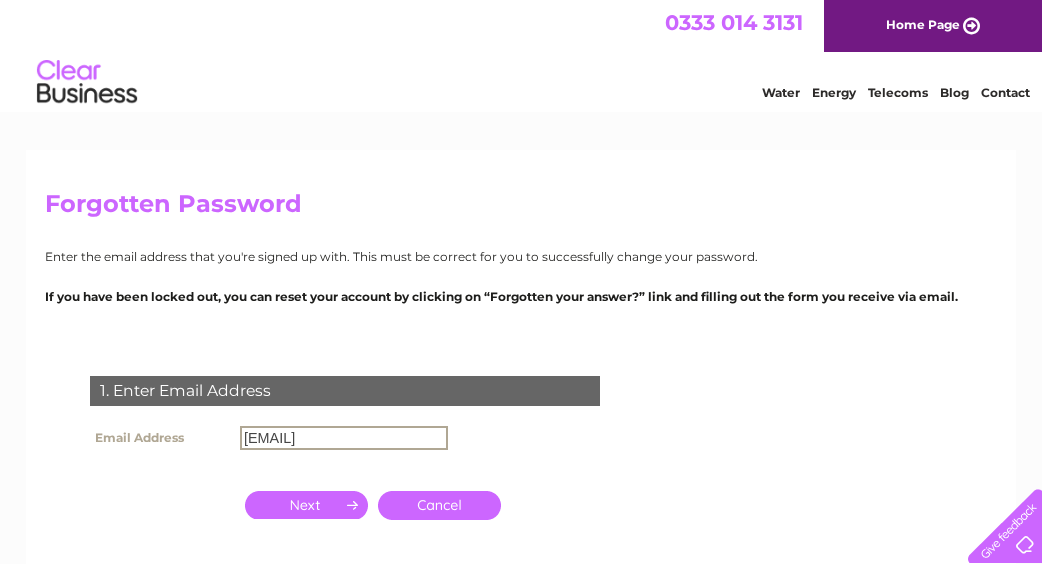 type on "heather@makebelieveevents.co.uk" 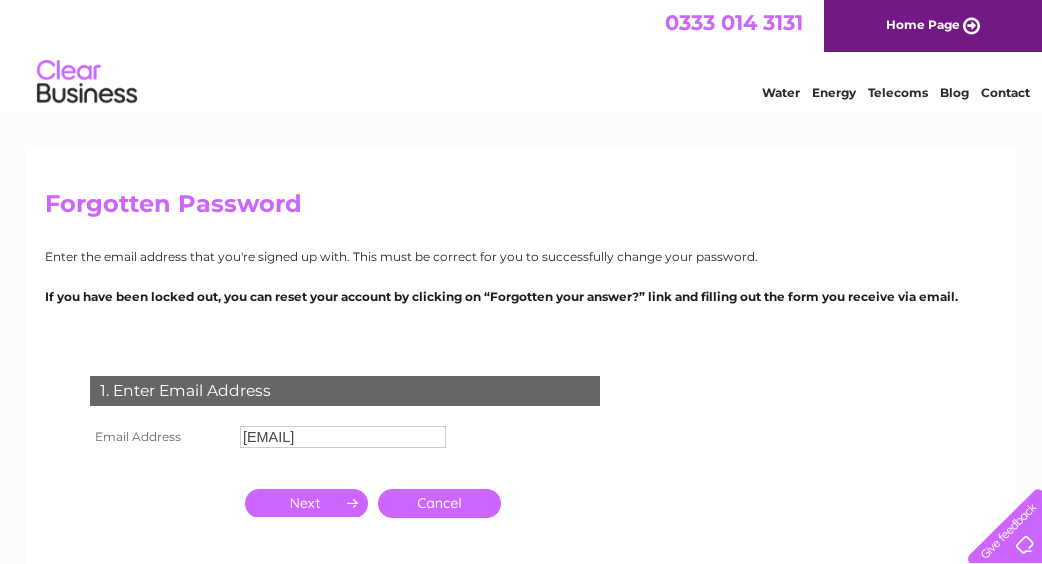 click at bounding box center [306, 503] 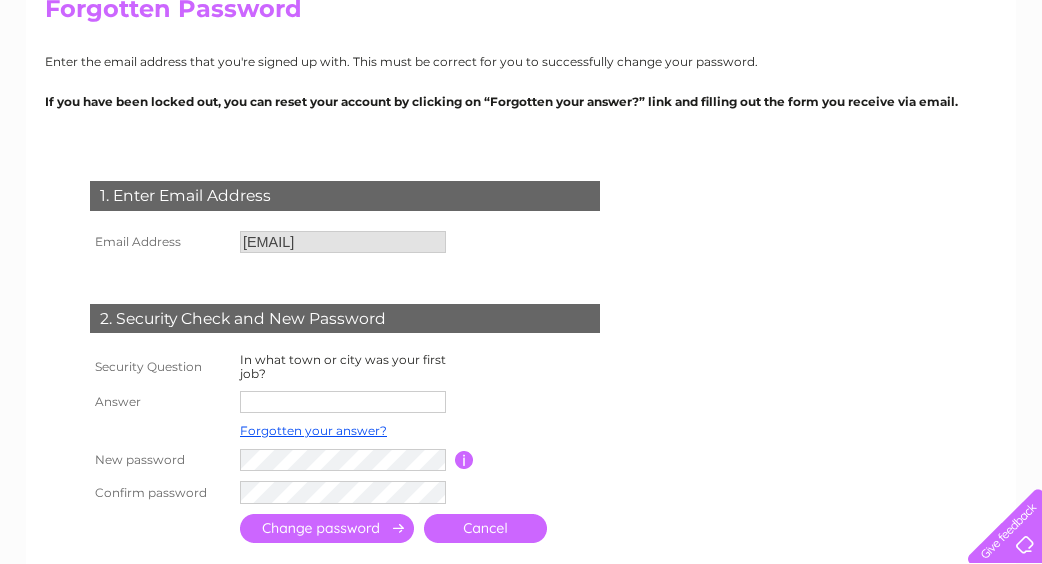 scroll, scrollTop: 213, scrollLeft: 0, axis: vertical 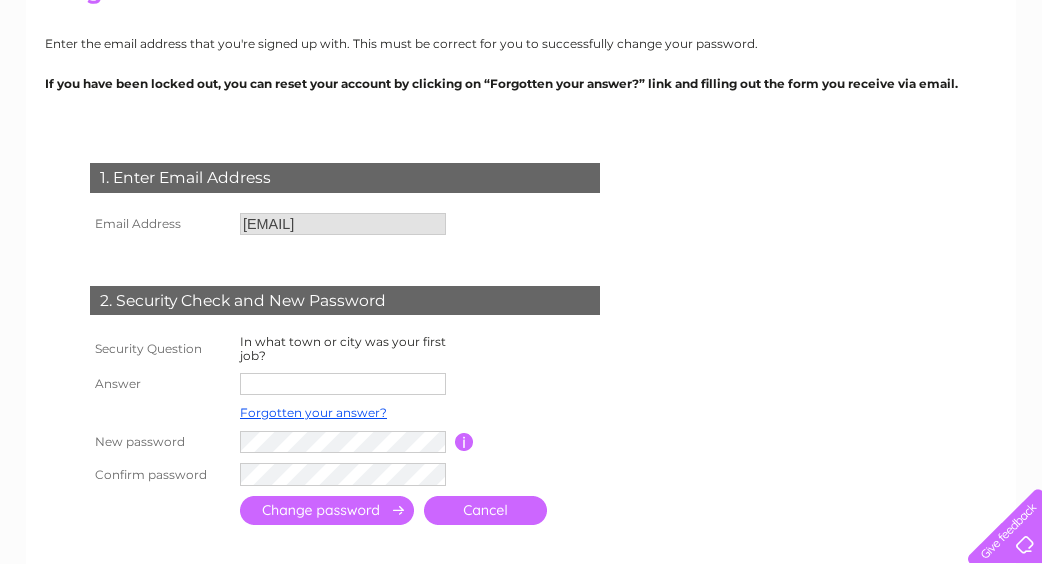 click at bounding box center [343, 384] 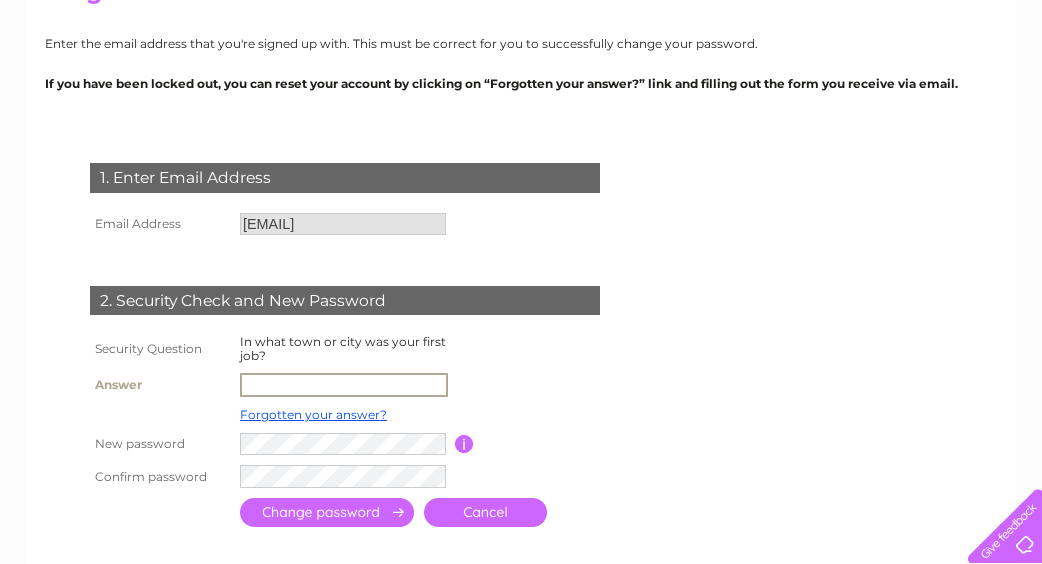 type on "Southend" 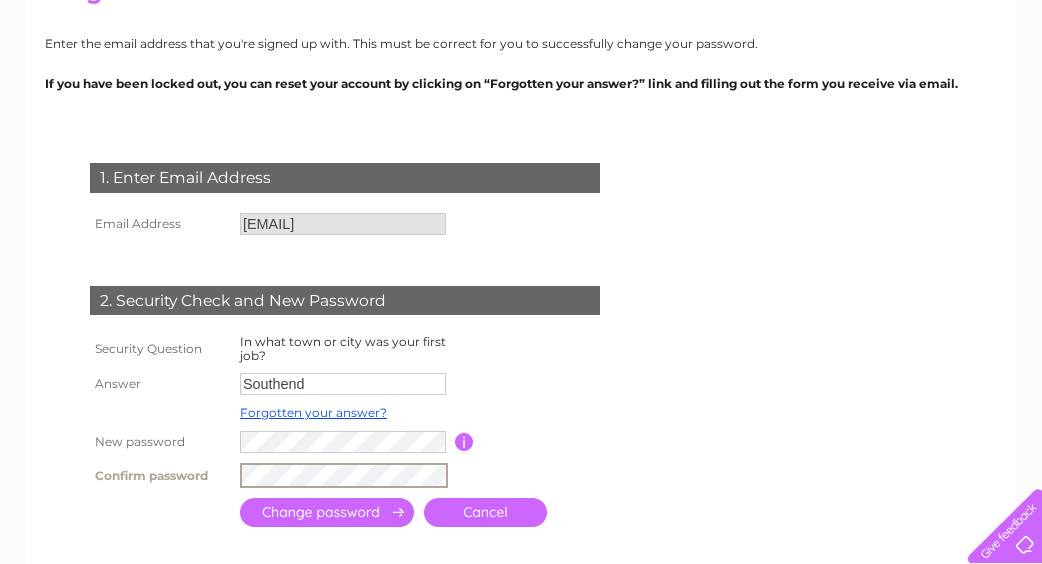 click at bounding box center [327, 512] 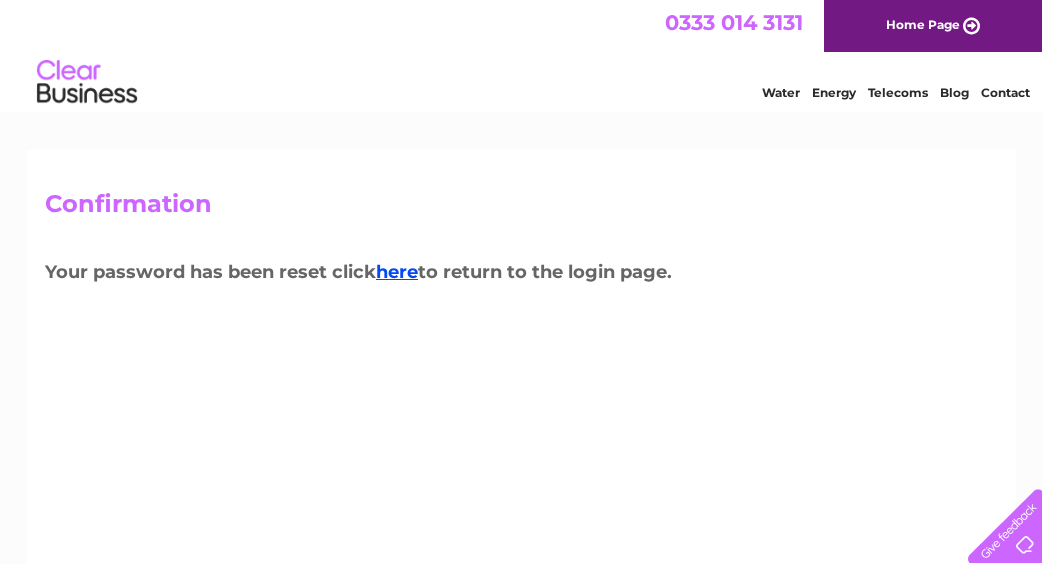 scroll, scrollTop: 0, scrollLeft: 0, axis: both 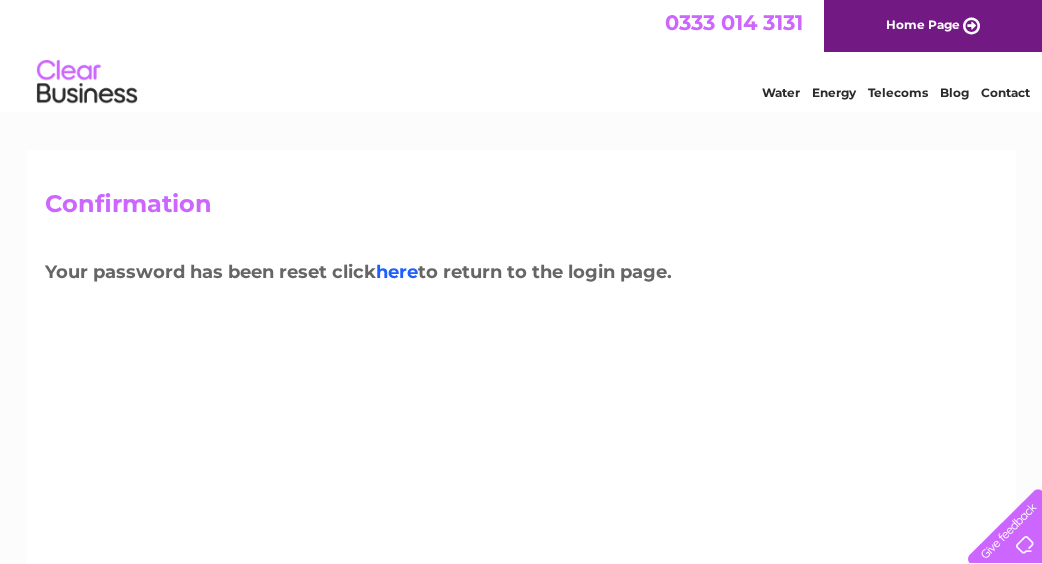 click on "here" at bounding box center (397, 272) 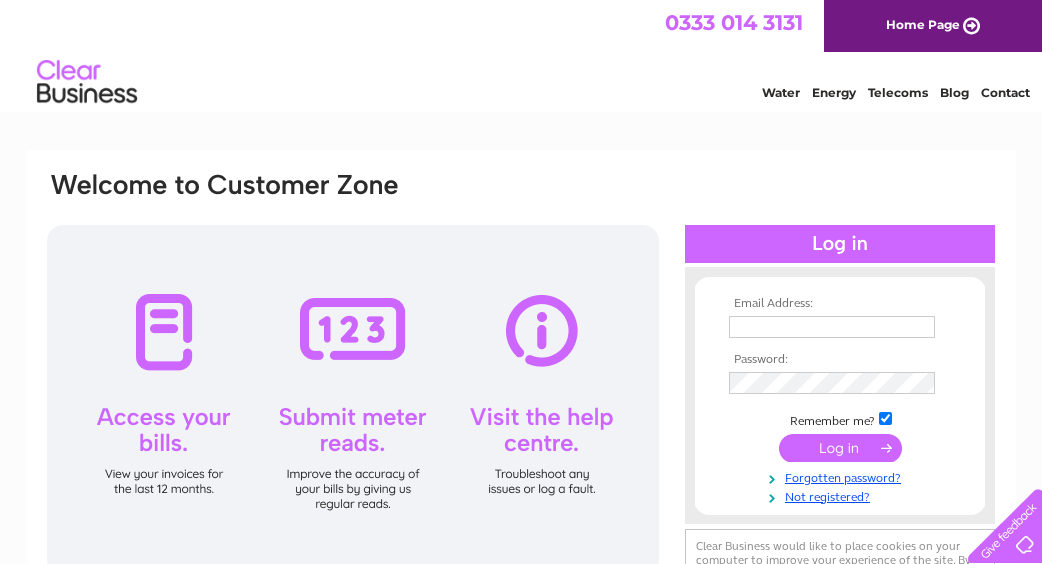 scroll, scrollTop: 0, scrollLeft: 0, axis: both 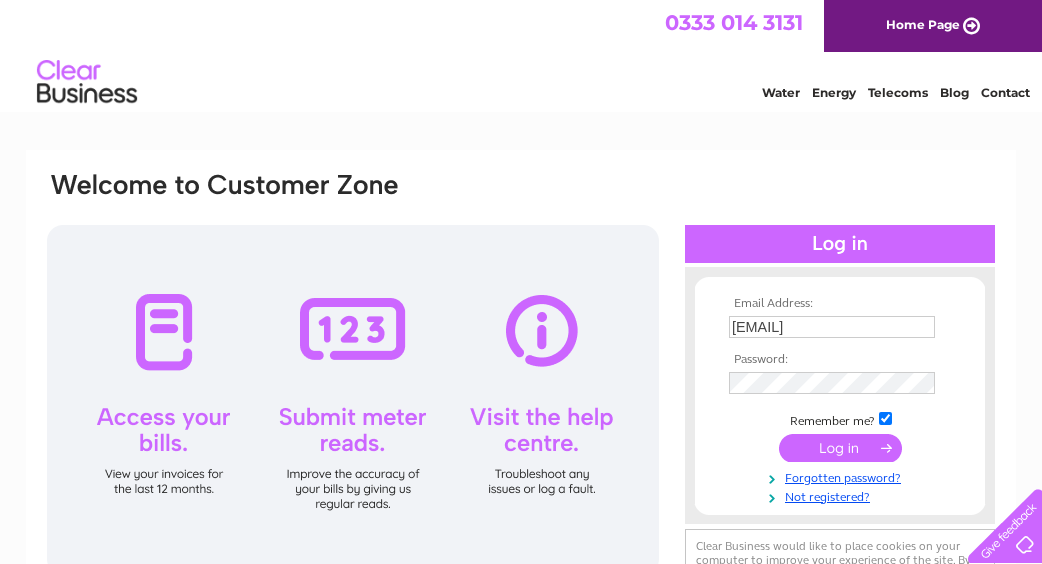 click at bounding box center [840, 448] 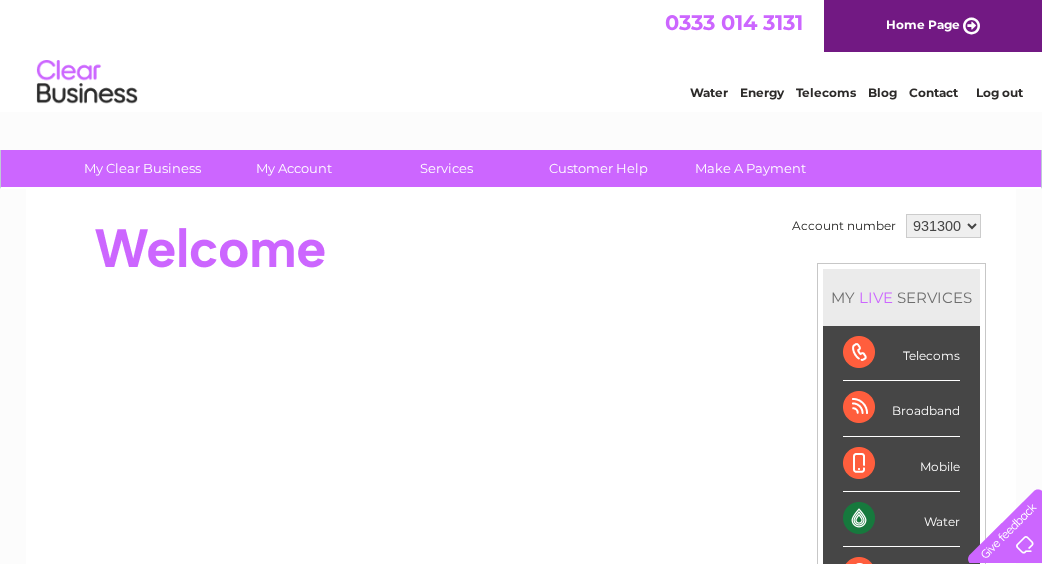 scroll, scrollTop: 0, scrollLeft: 0, axis: both 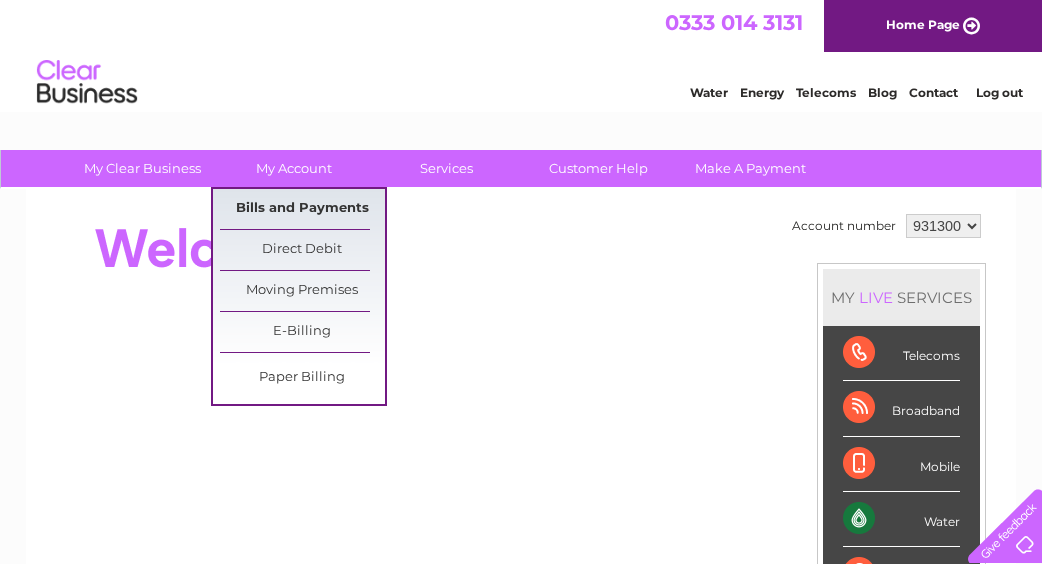 click on "Bills and Payments" at bounding box center (302, 209) 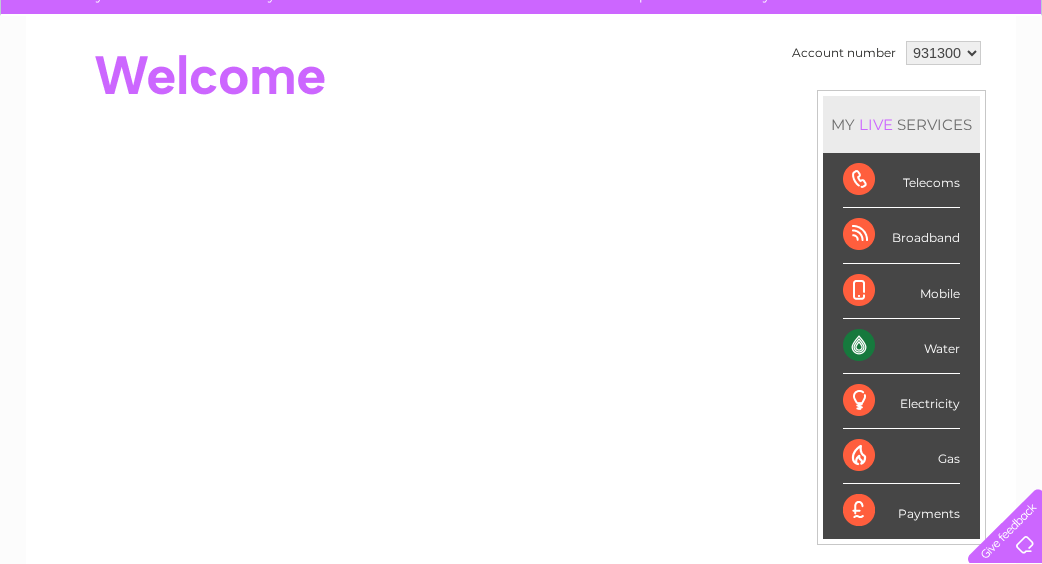 scroll, scrollTop: 221, scrollLeft: 0, axis: vertical 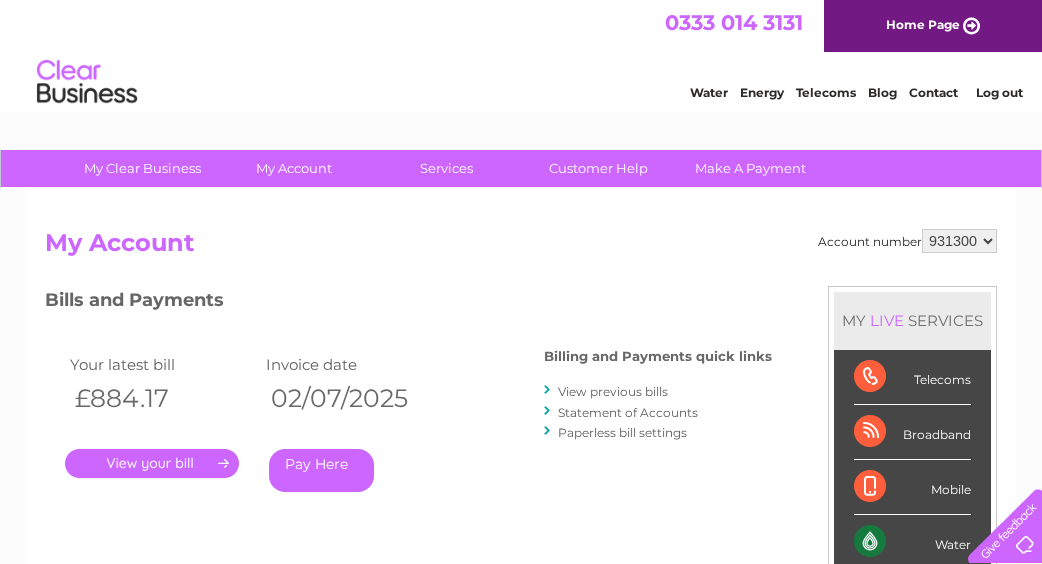 click on "Log out" at bounding box center [1000, 92] 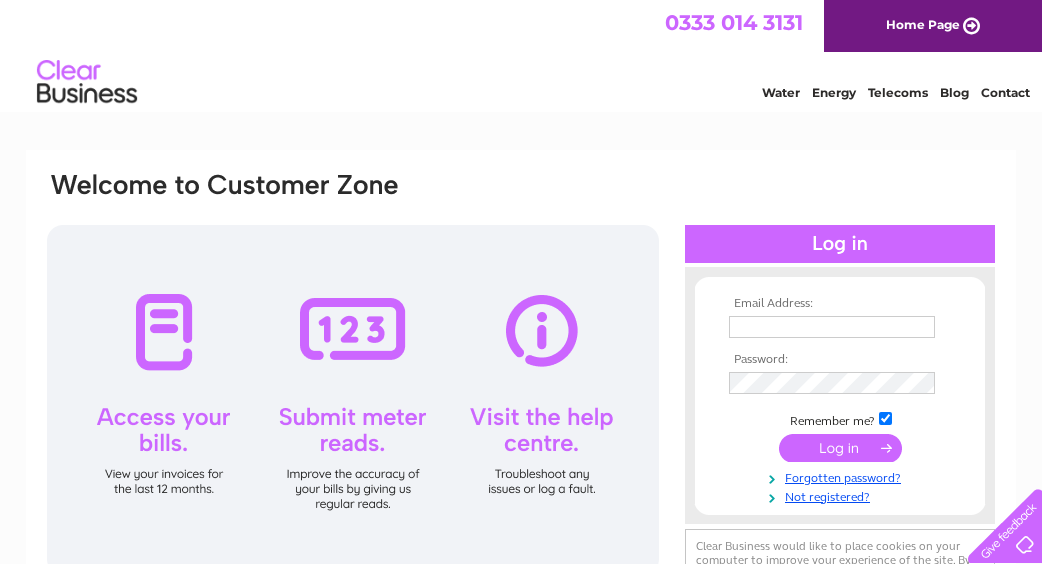 scroll, scrollTop: 0, scrollLeft: 0, axis: both 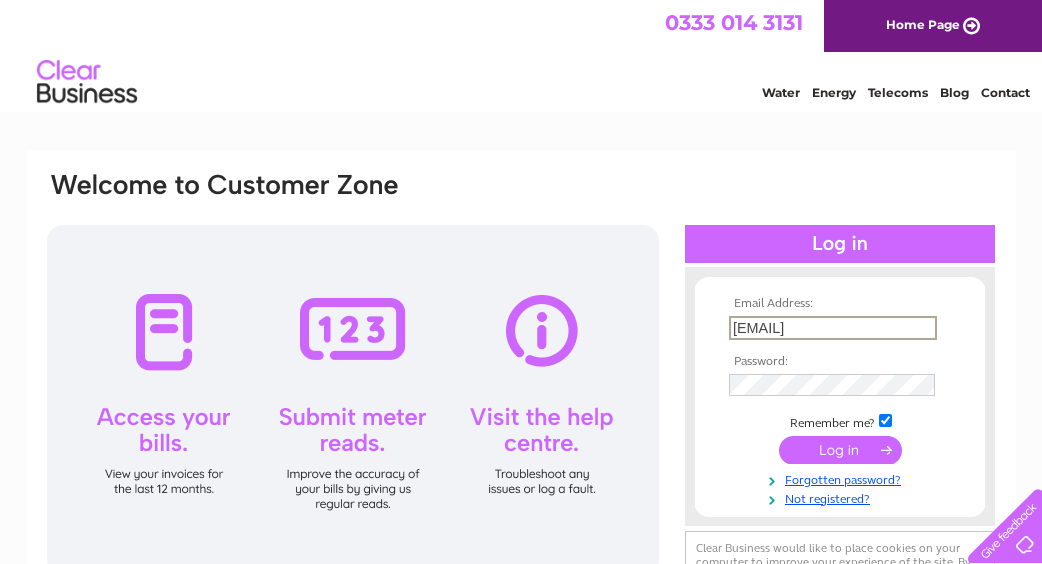 click on "heather@makebelieveevents.co.uk" at bounding box center (833, 328) 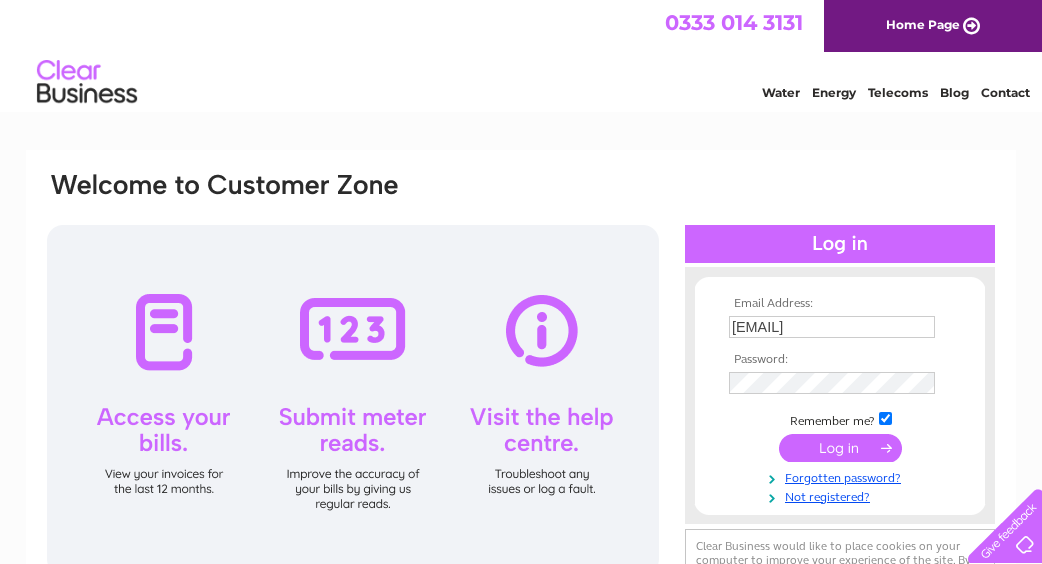 click on "Remember me?" at bounding box center (840, 419) 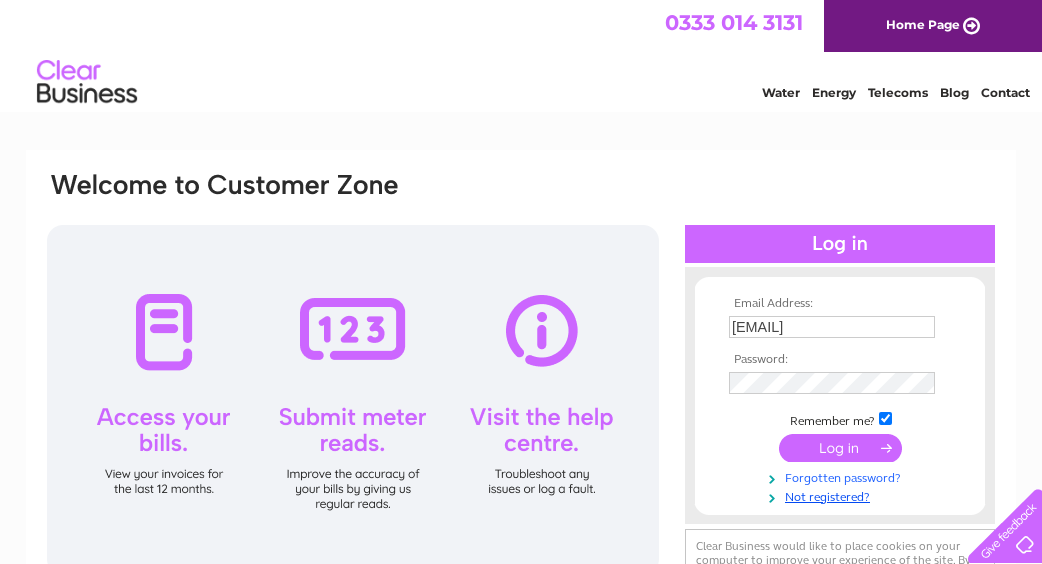 click on "Forgotten password?" at bounding box center (842, 476) 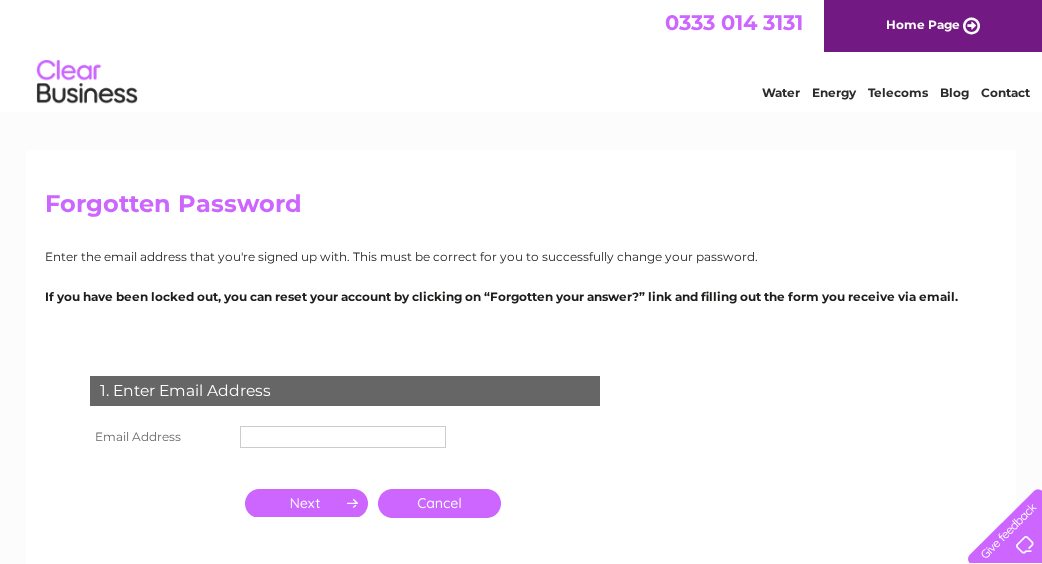 scroll, scrollTop: 0, scrollLeft: 0, axis: both 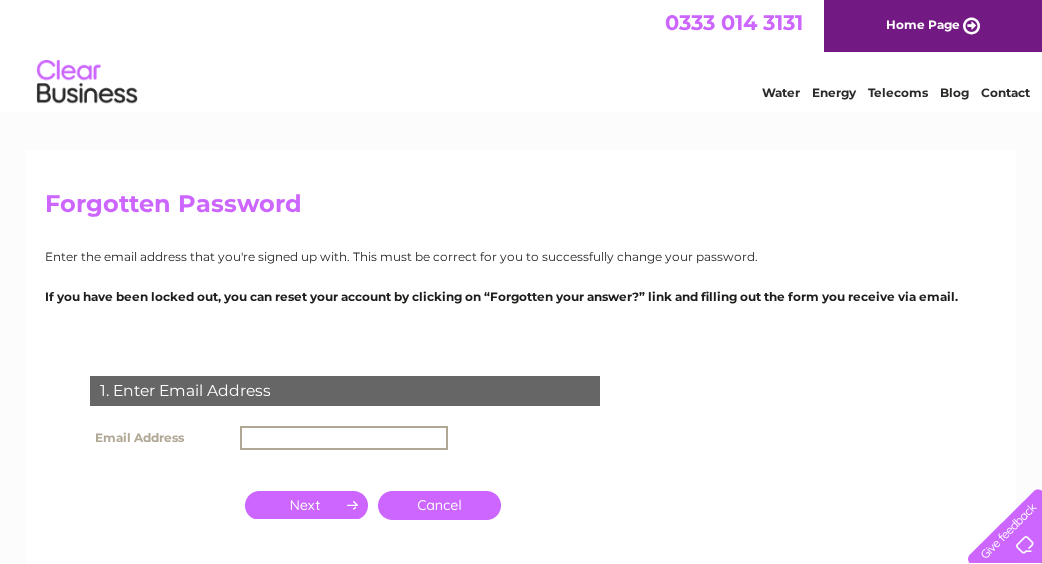 type on "[EMAIL]" 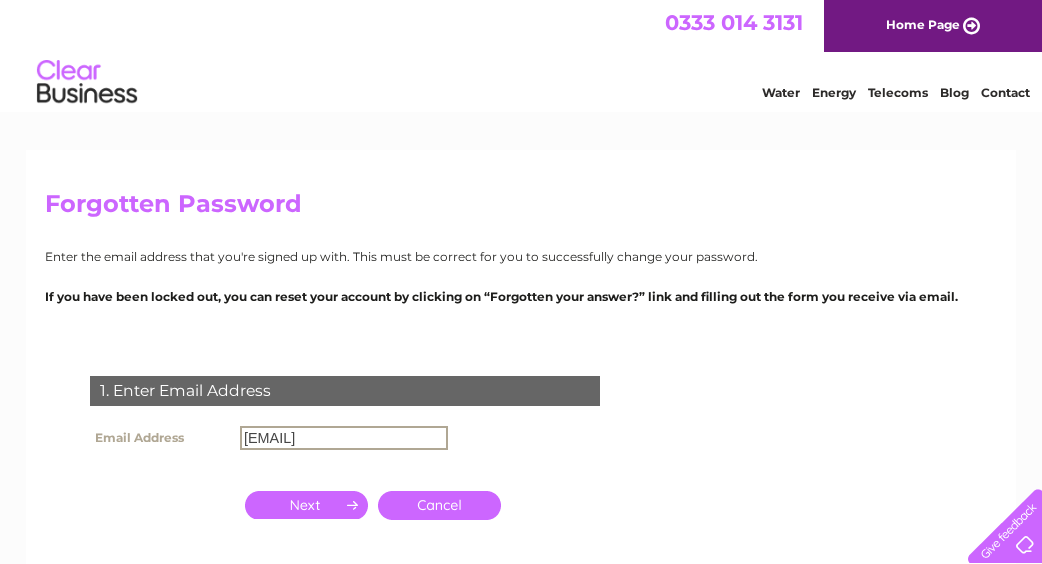 click at bounding box center (306, 505) 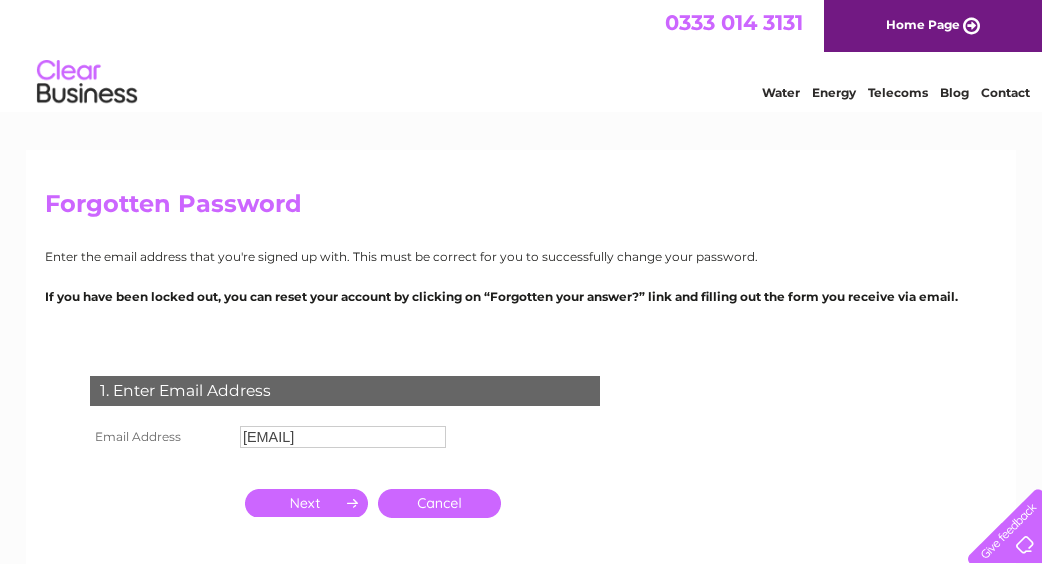 click at bounding box center (306, 503) 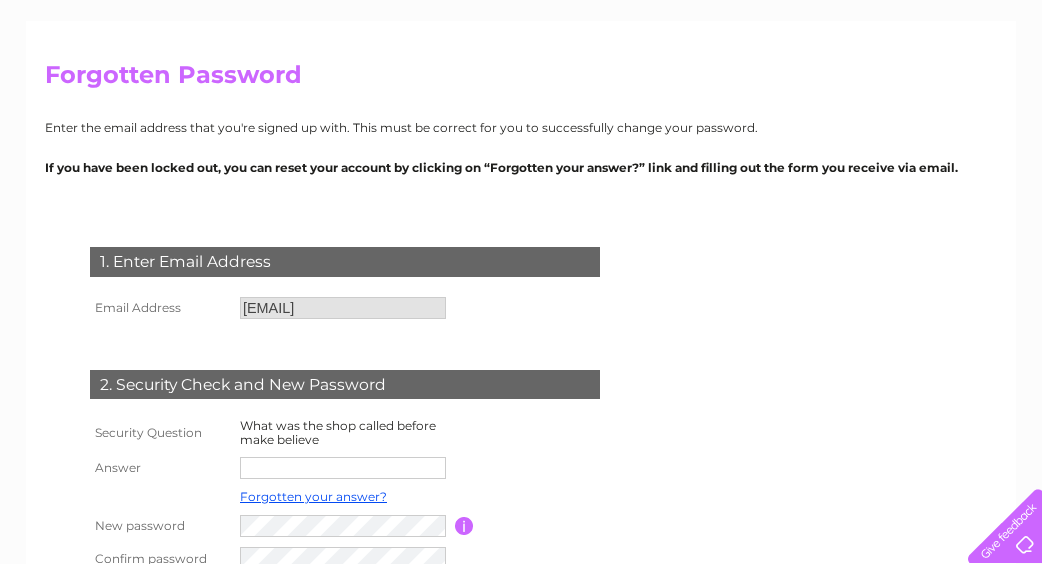 scroll, scrollTop: 195, scrollLeft: 0, axis: vertical 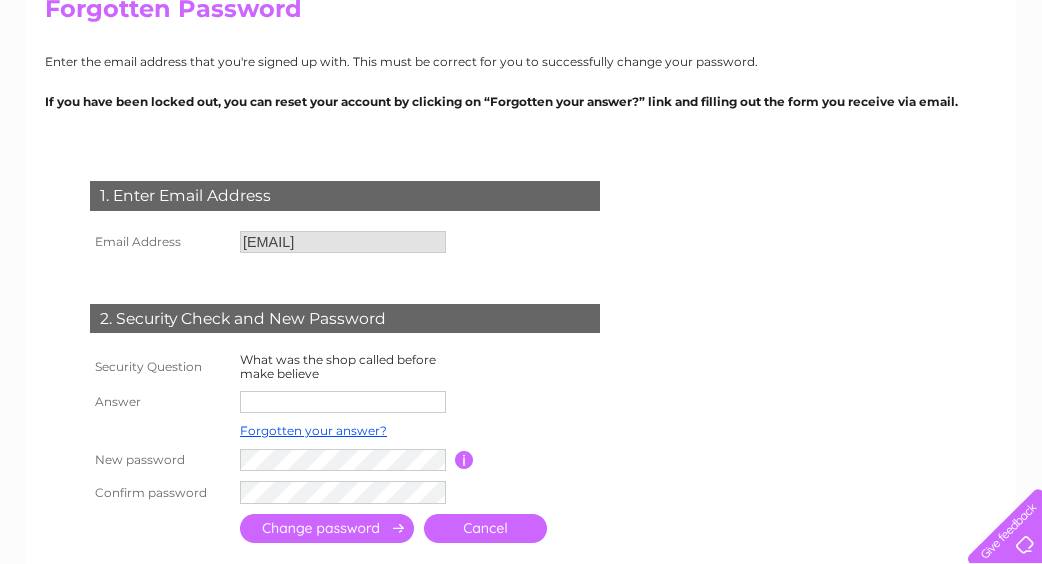 click at bounding box center (343, 402) 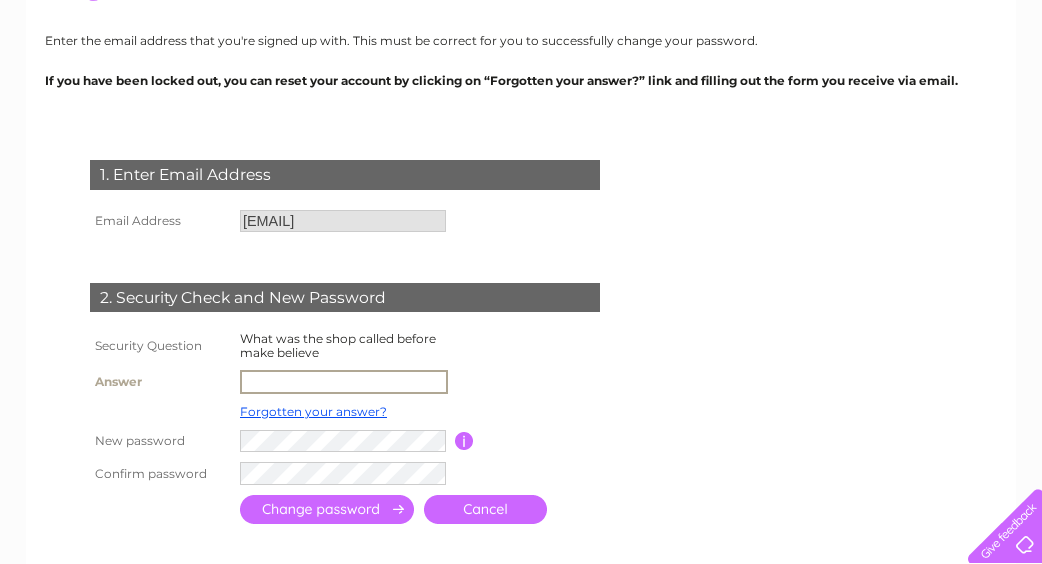 scroll, scrollTop: 221, scrollLeft: 0, axis: vertical 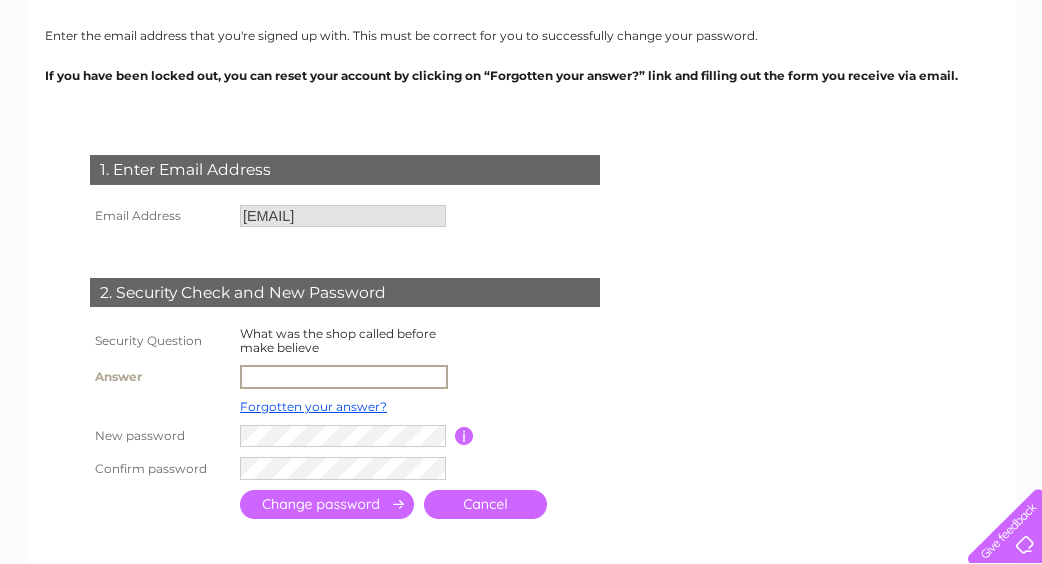 click at bounding box center (344, 377) 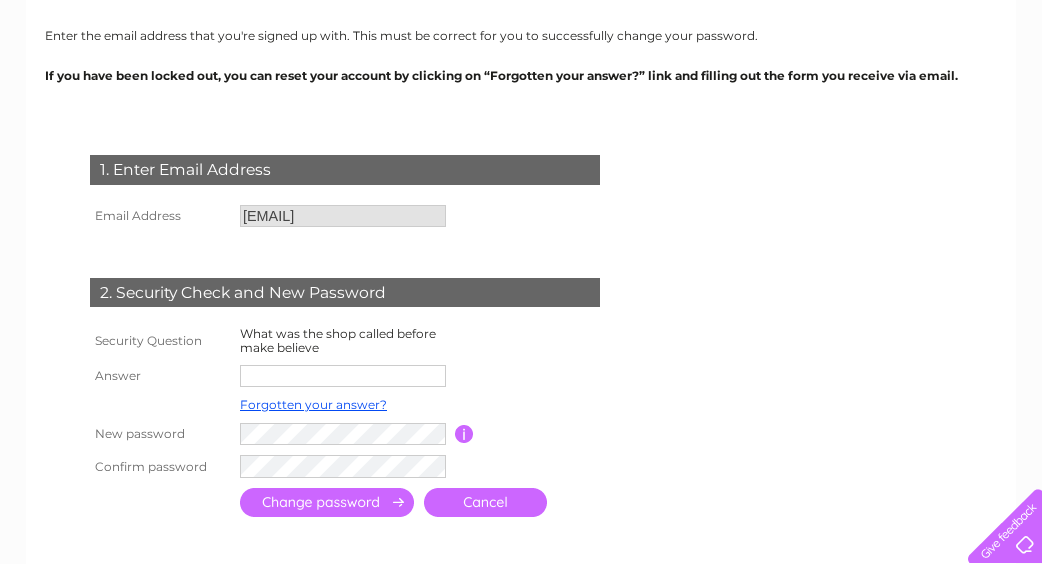 click at bounding box center (544, 376) 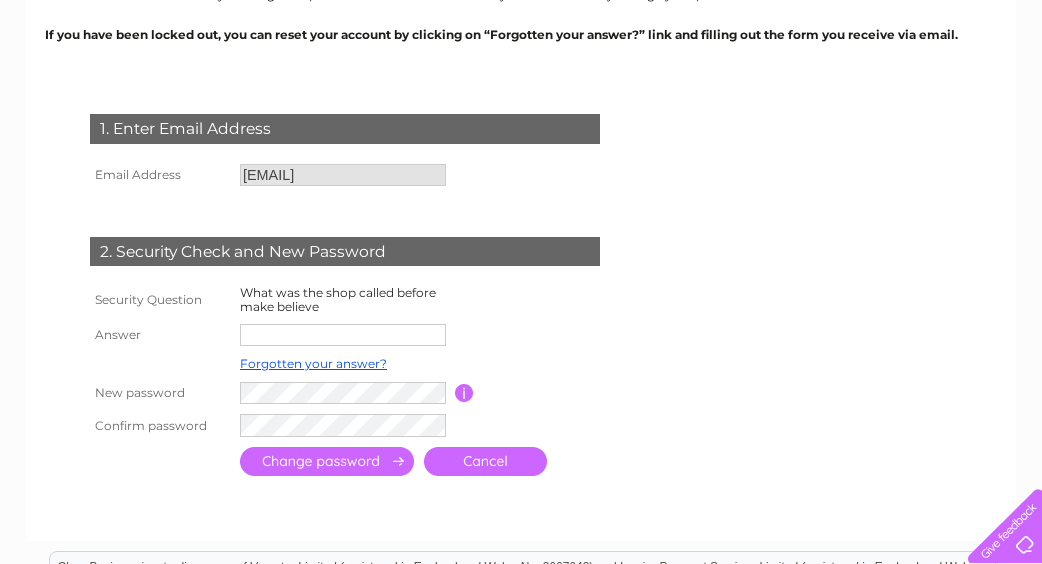 scroll, scrollTop: 308, scrollLeft: 0, axis: vertical 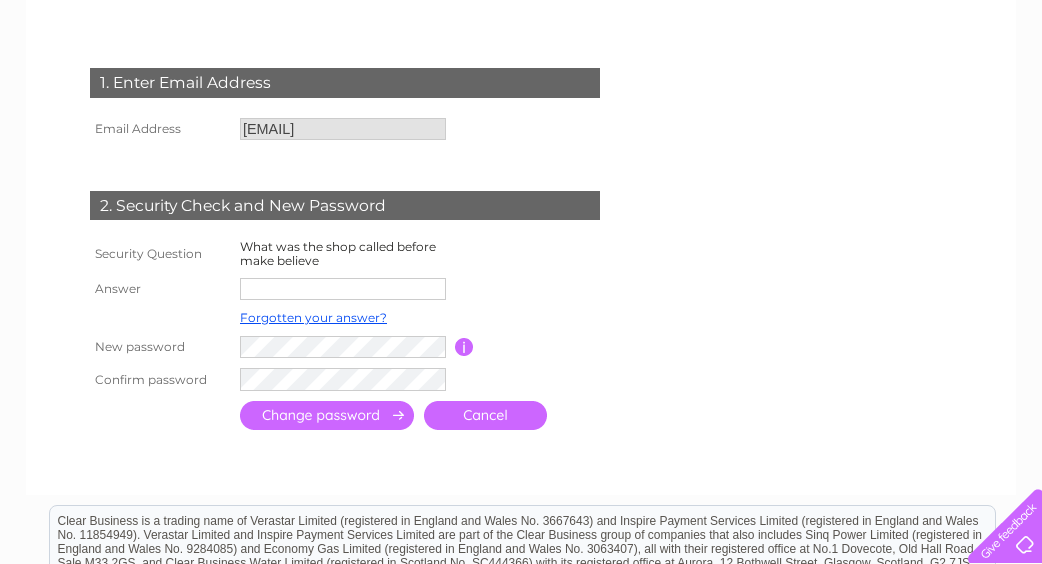 click at bounding box center (343, 289) 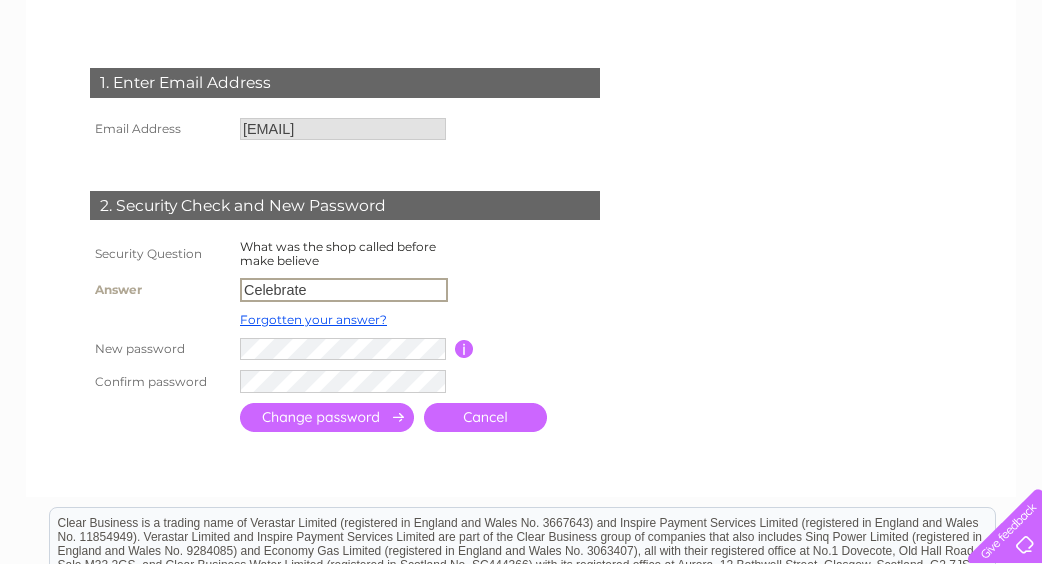 type on "Celebrate" 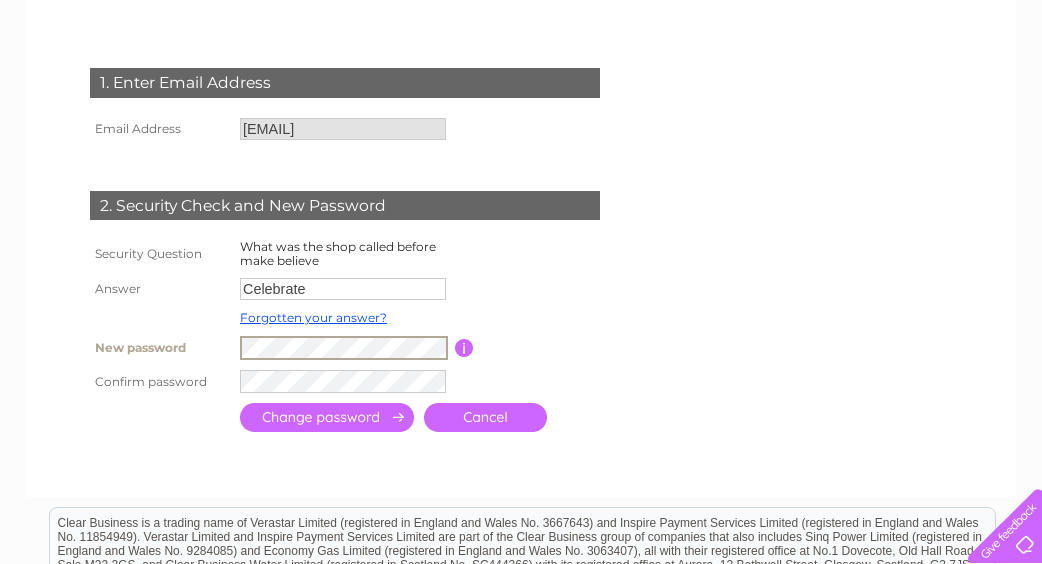 click on "1. Enter Email Address
Email Address
info@makebelieveevents.co.uk
Cancel
Answer" at bounding box center (521, 252) 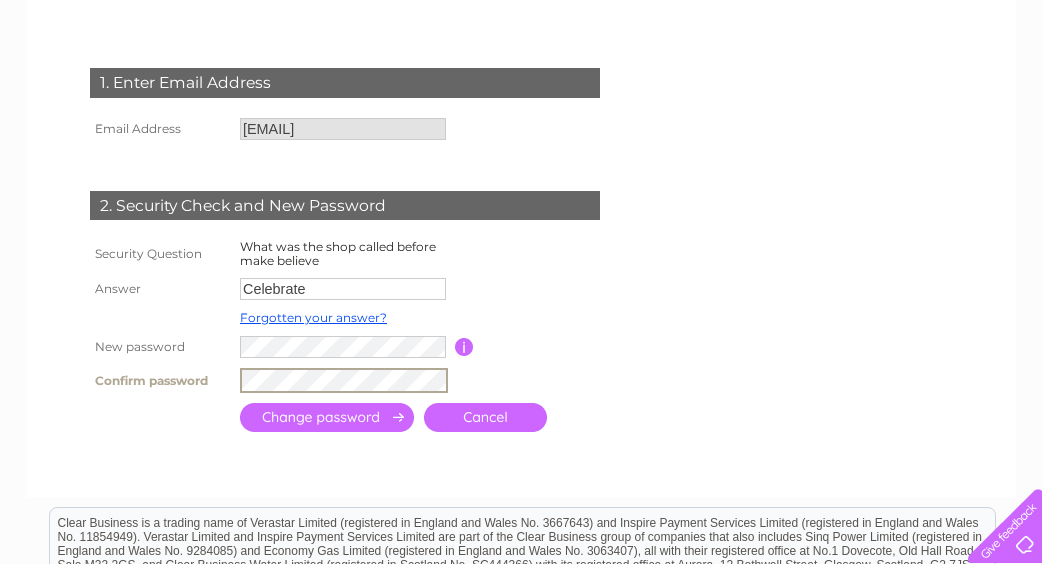 click at bounding box center [327, 417] 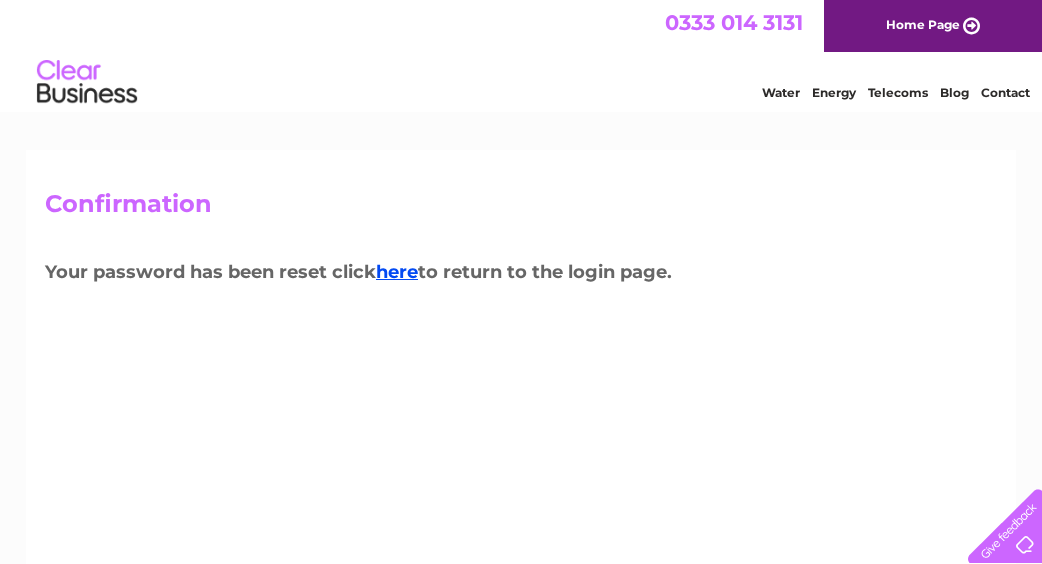 scroll, scrollTop: 0, scrollLeft: 0, axis: both 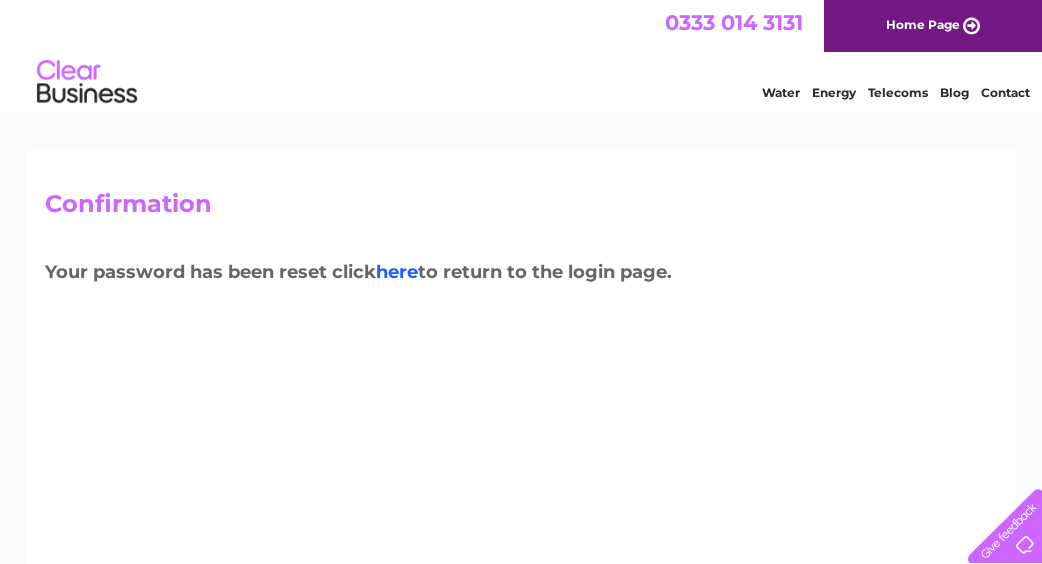 click on "here" at bounding box center [397, 272] 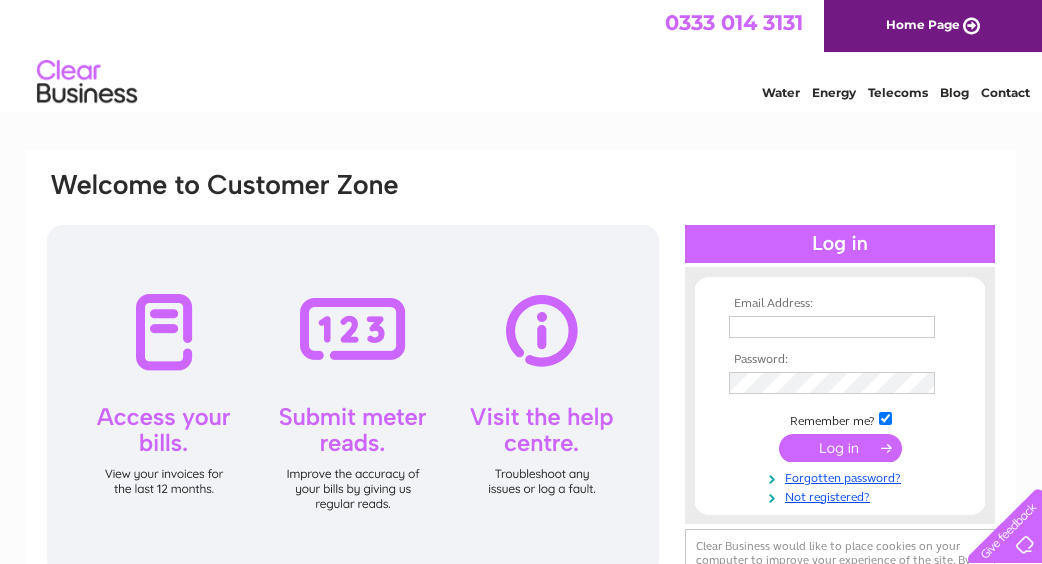 scroll, scrollTop: 0, scrollLeft: 0, axis: both 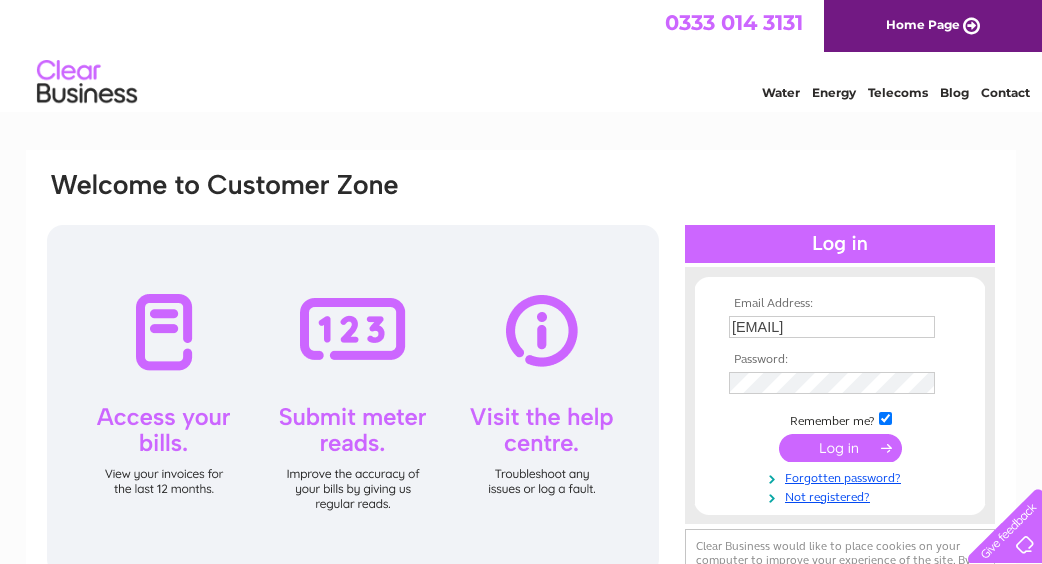 click at bounding box center (840, 448) 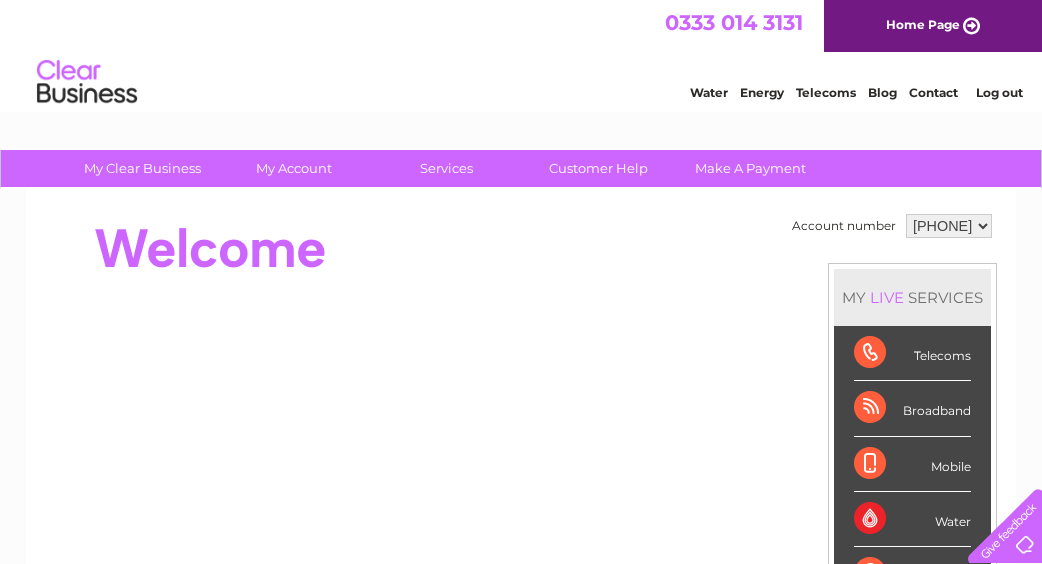 scroll, scrollTop: 241, scrollLeft: 0, axis: vertical 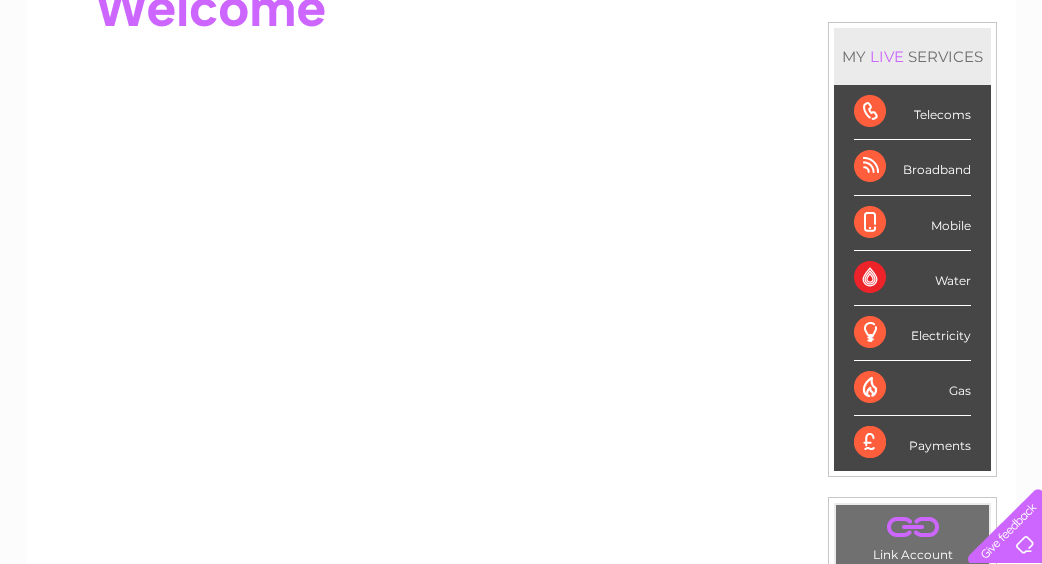 click on "Water" at bounding box center (912, 278) 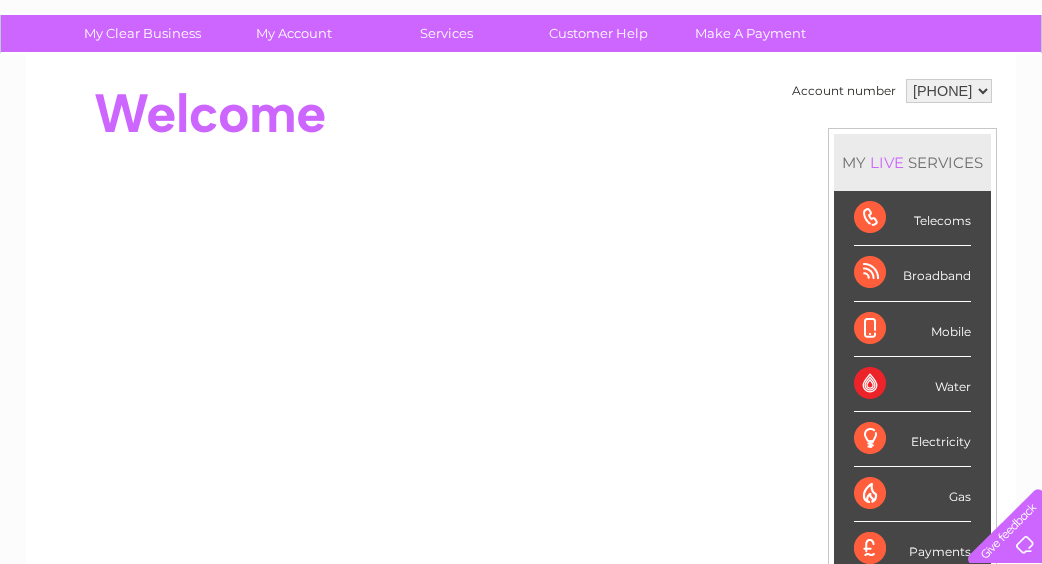 scroll, scrollTop: 0, scrollLeft: 0, axis: both 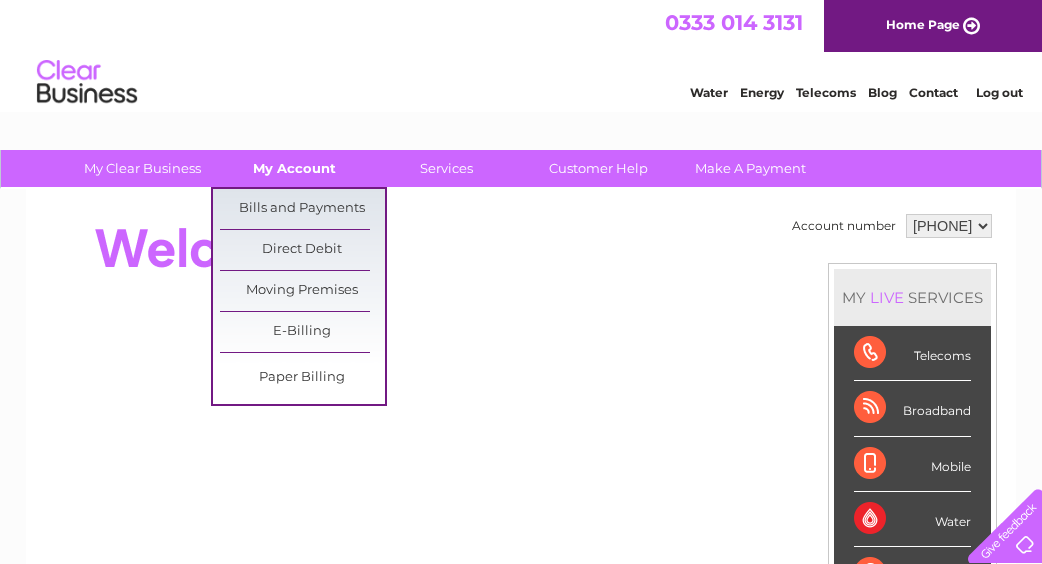 click on "My Account" at bounding box center (294, 168) 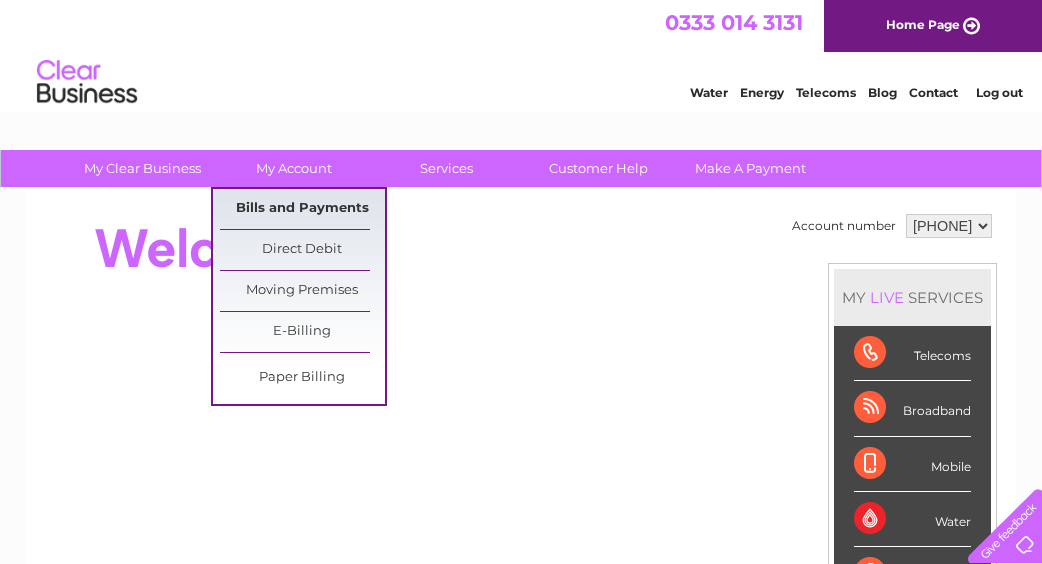 click on "Bills and Payments" at bounding box center [302, 209] 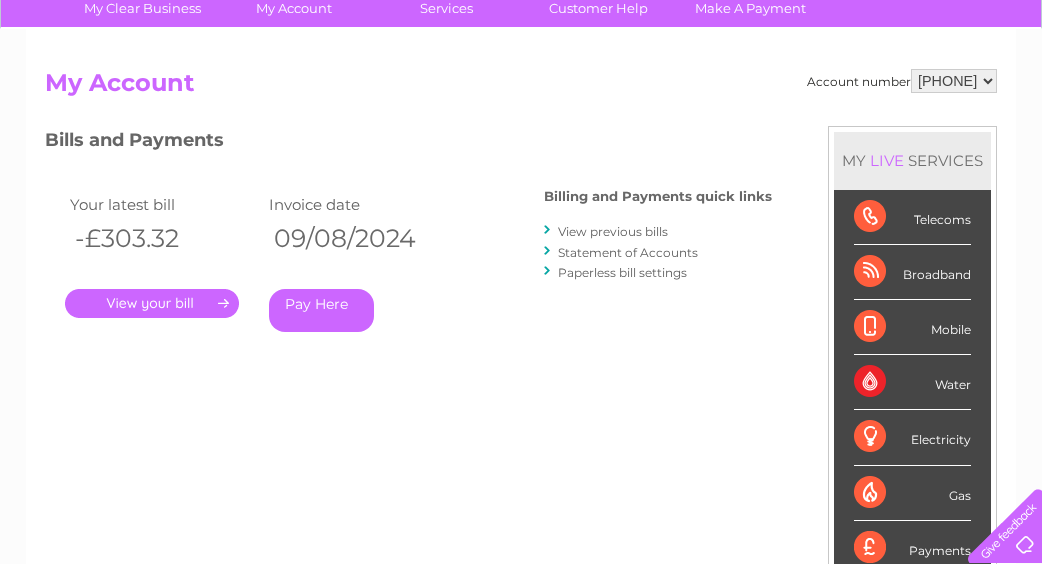 scroll, scrollTop: 152, scrollLeft: 0, axis: vertical 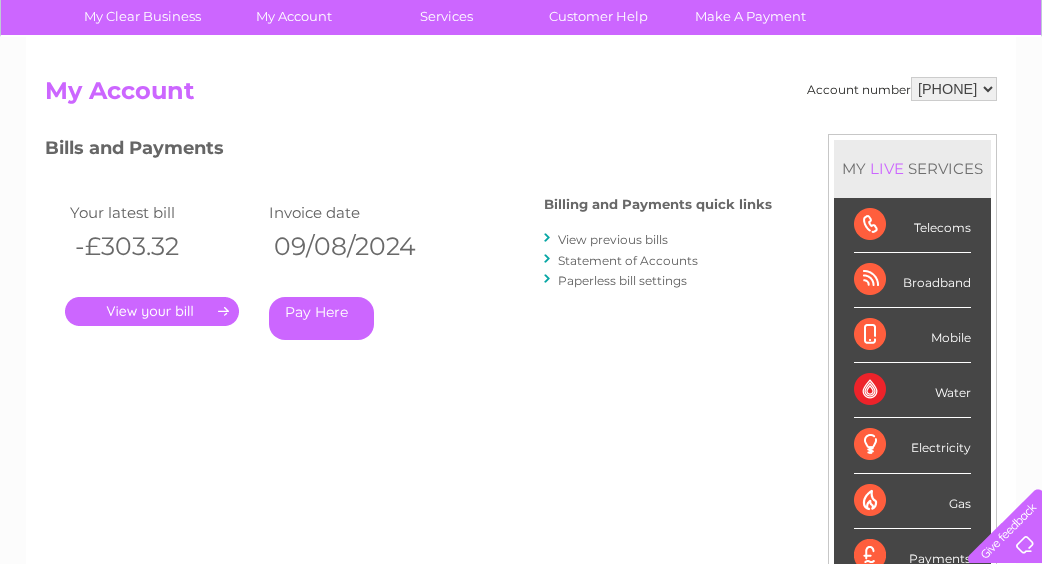 click on "." at bounding box center (152, 311) 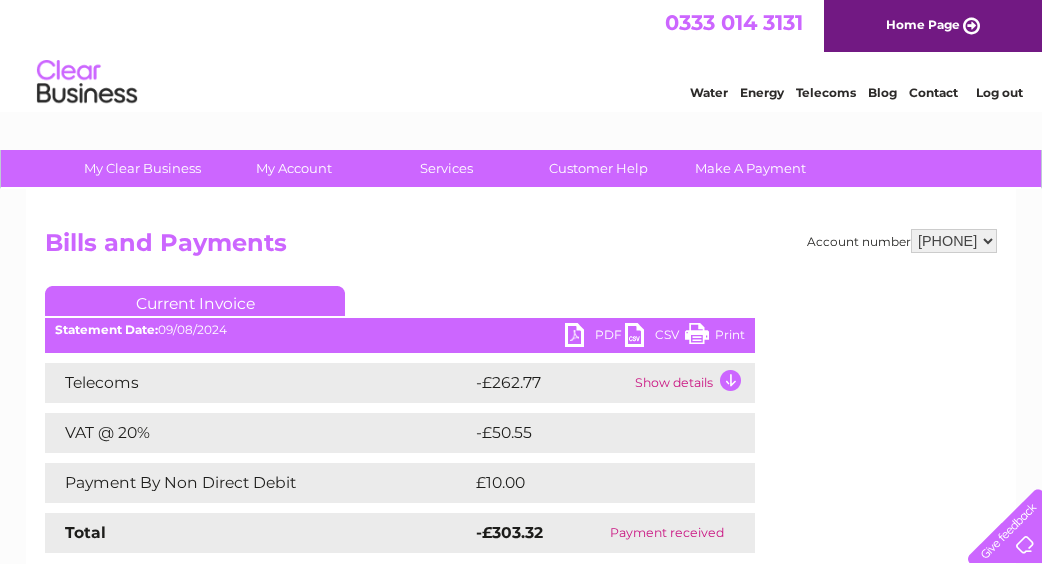 scroll, scrollTop: 23, scrollLeft: 0, axis: vertical 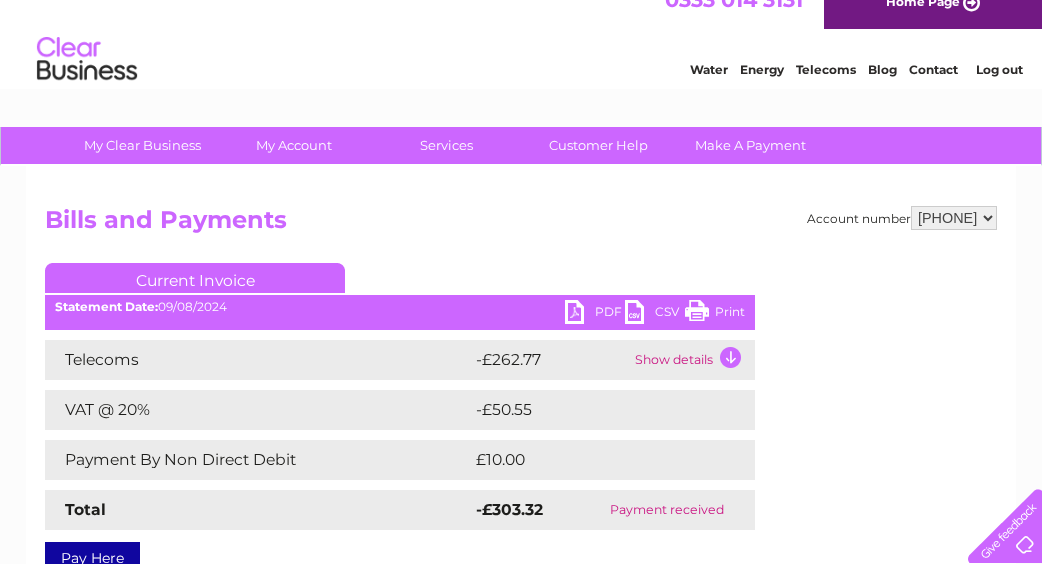 click on "PDF" at bounding box center [595, 314] 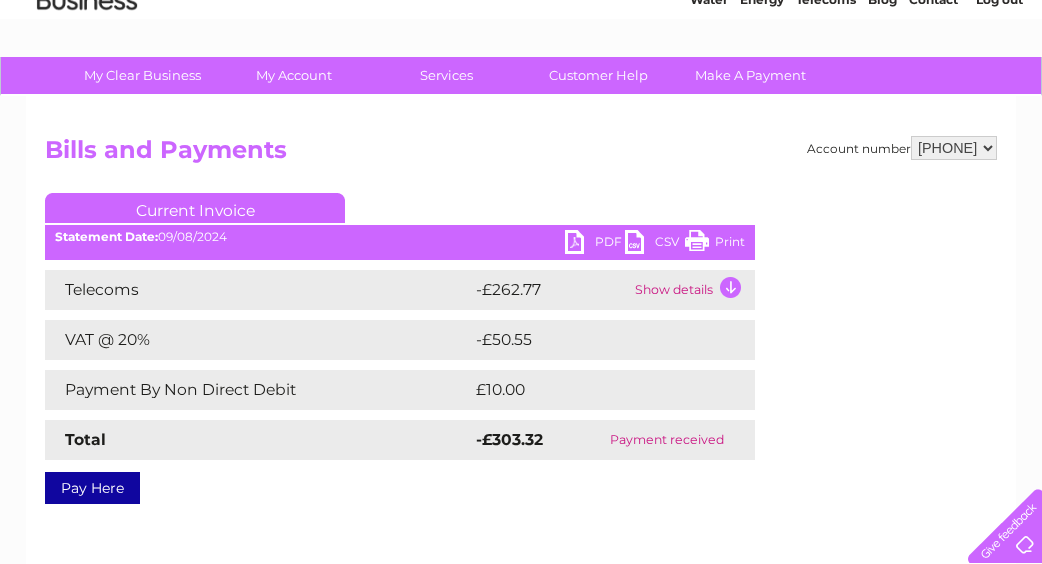 scroll, scrollTop: 117, scrollLeft: 0, axis: vertical 